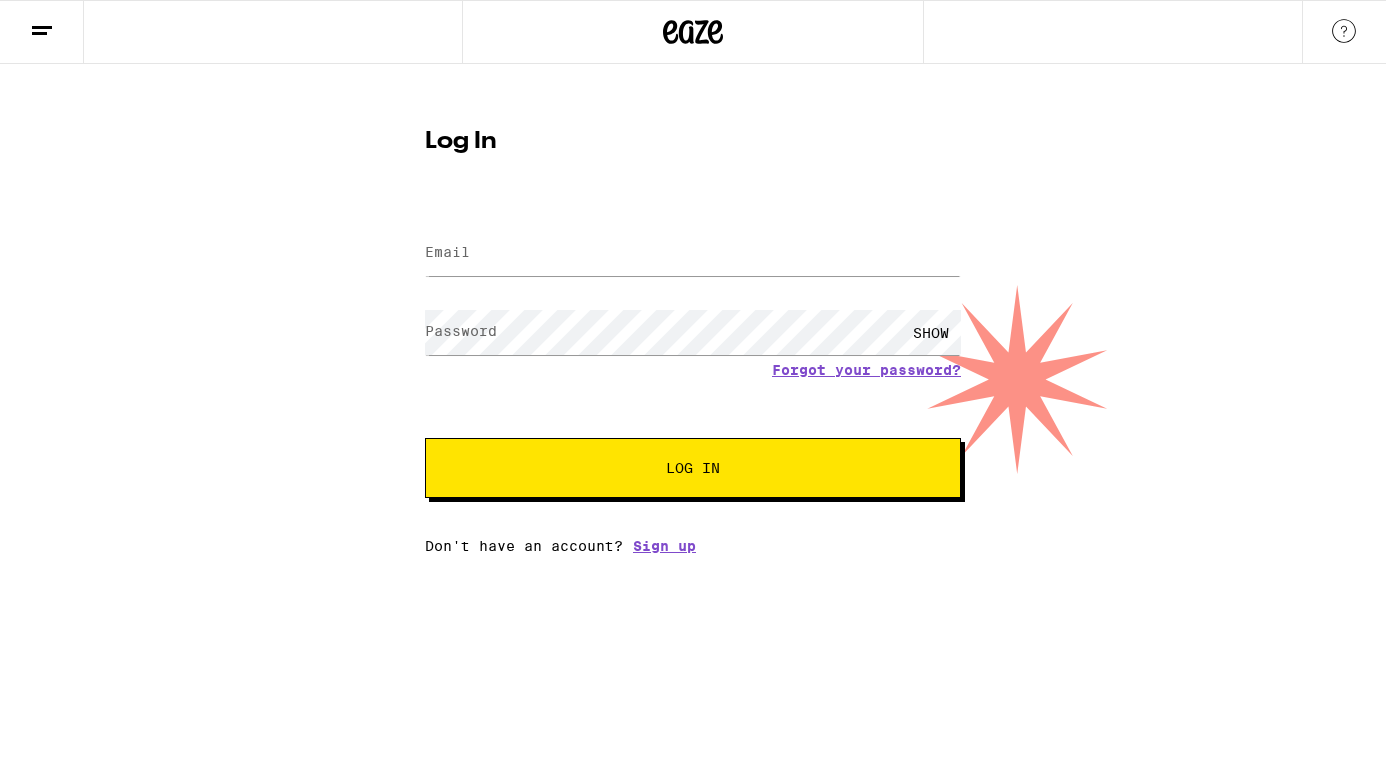 scroll, scrollTop: 0, scrollLeft: 0, axis: both 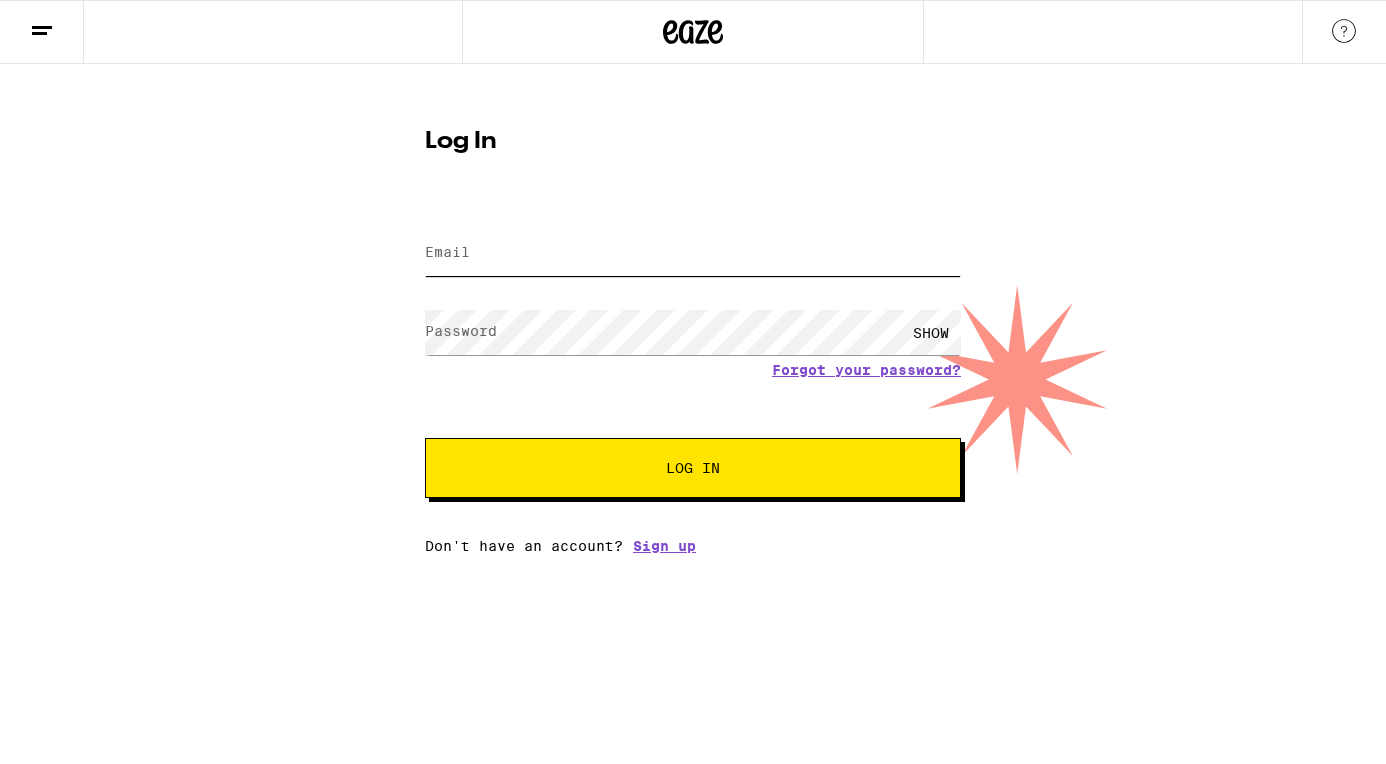 click on "Email" at bounding box center [693, 253] 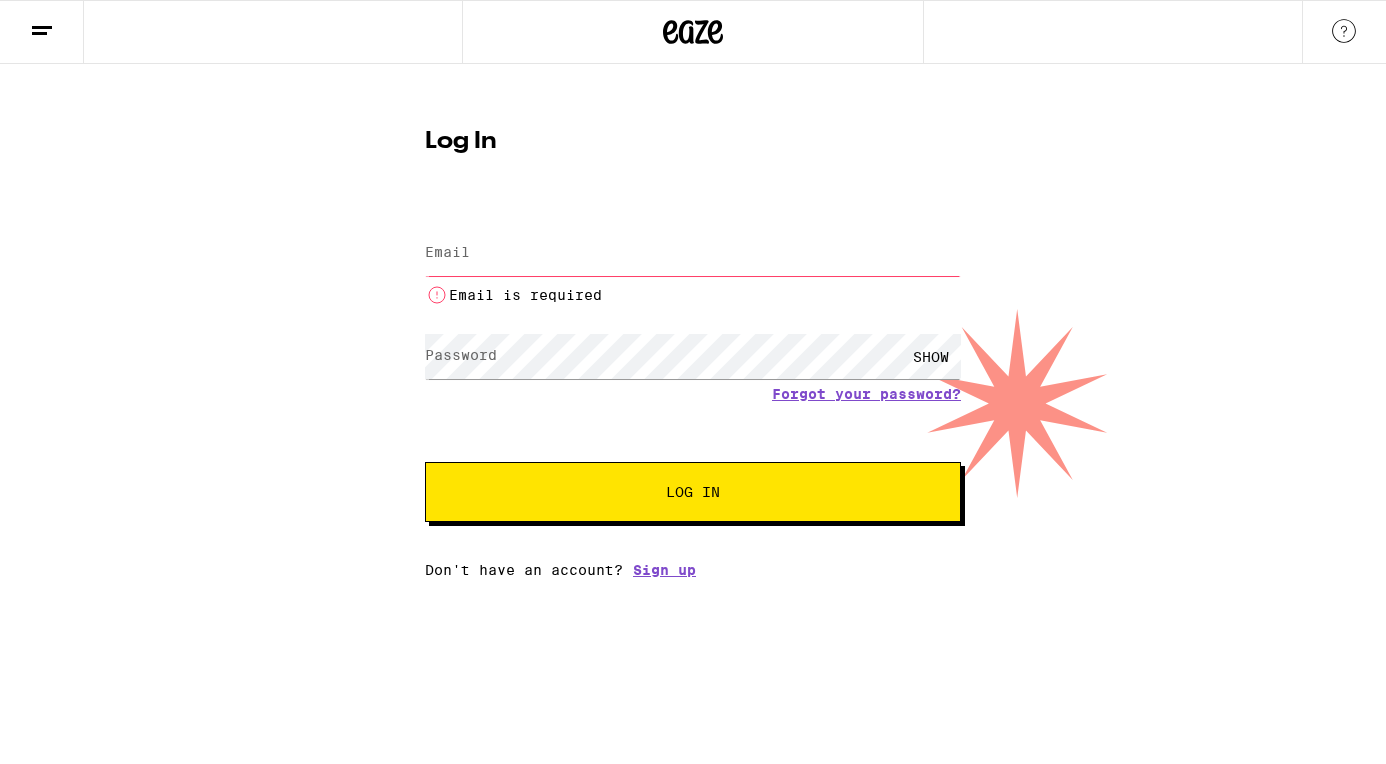 type on "[USERNAME]@[DOMAIN]" 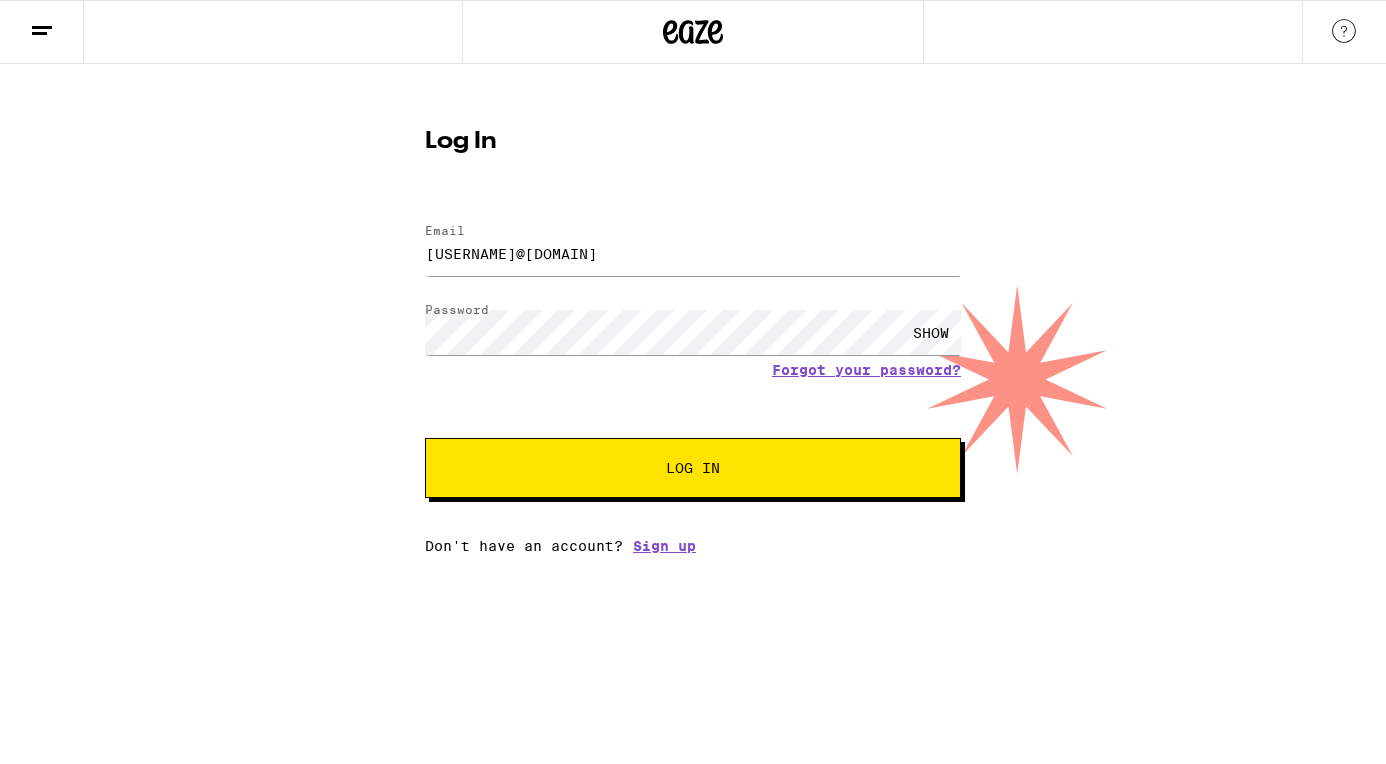 click on "Log In" at bounding box center (693, 468) 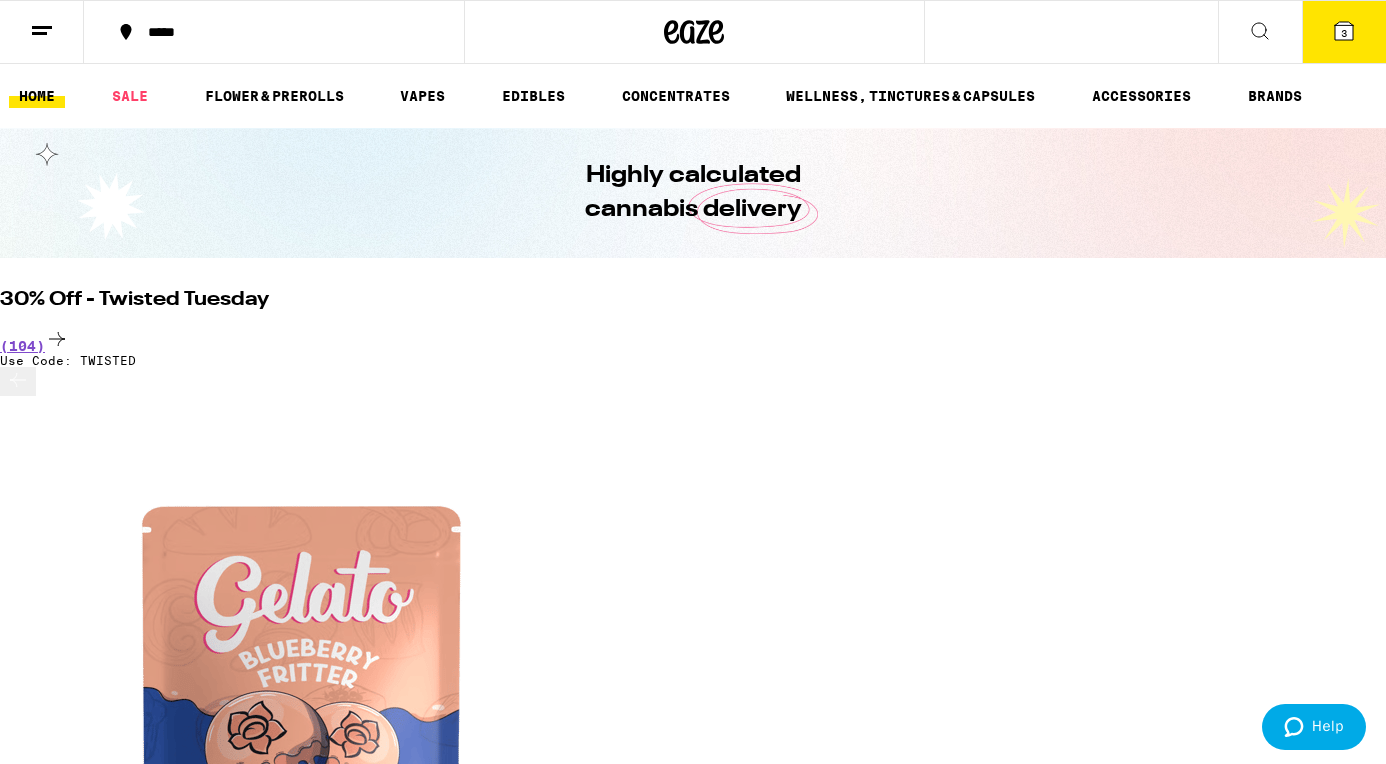 scroll, scrollTop: 0, scrollLeft: 0, axis: both 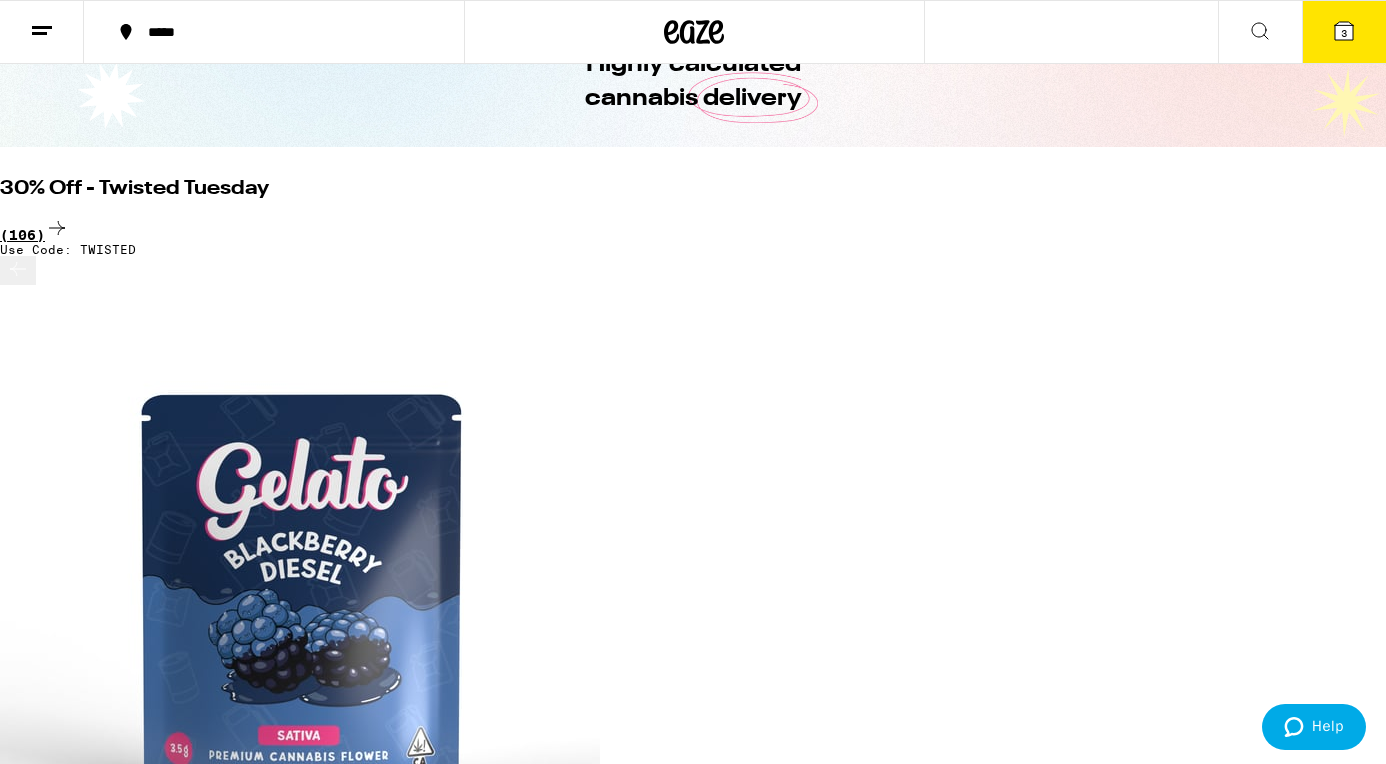 click on "(106)" at bounding box center [693, 229] 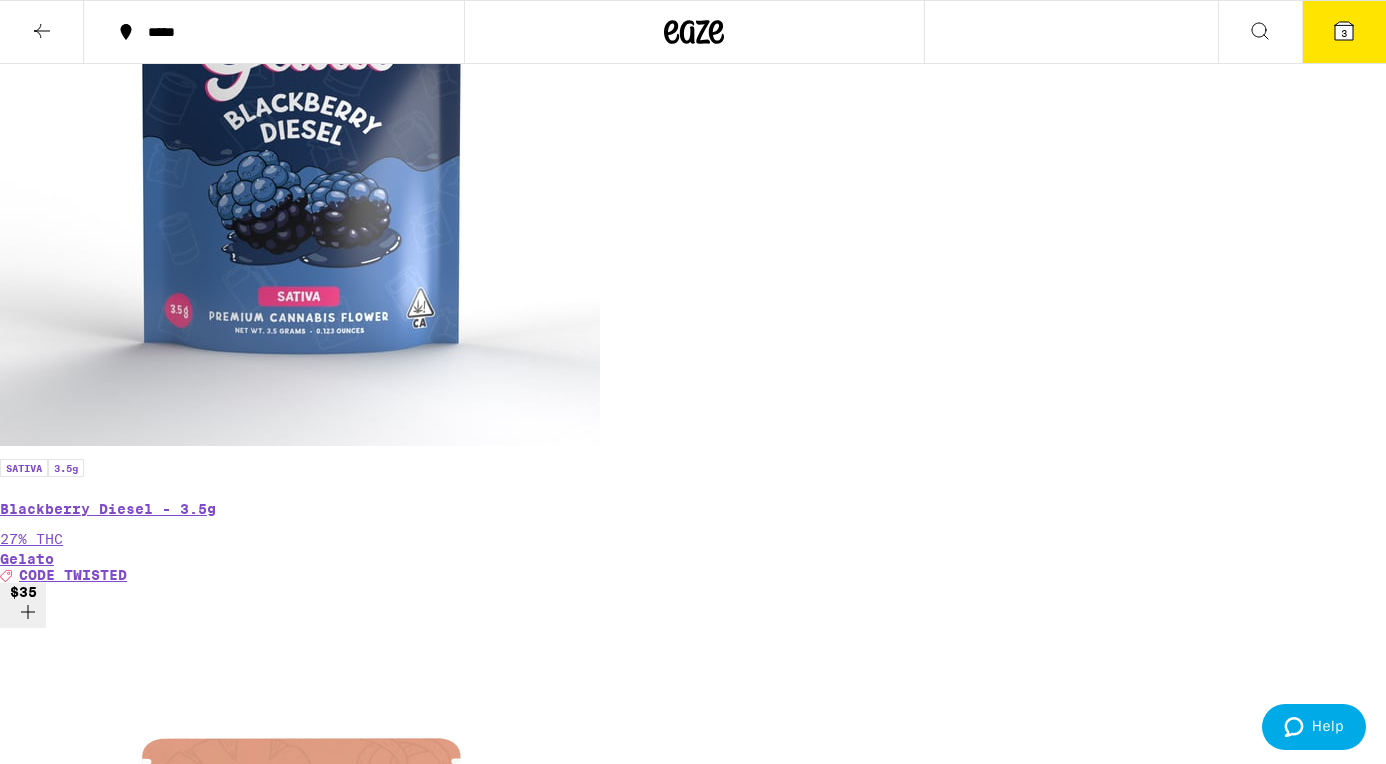 scroll, scrollTop: 655, scrollLeft: 0, axis: vertical 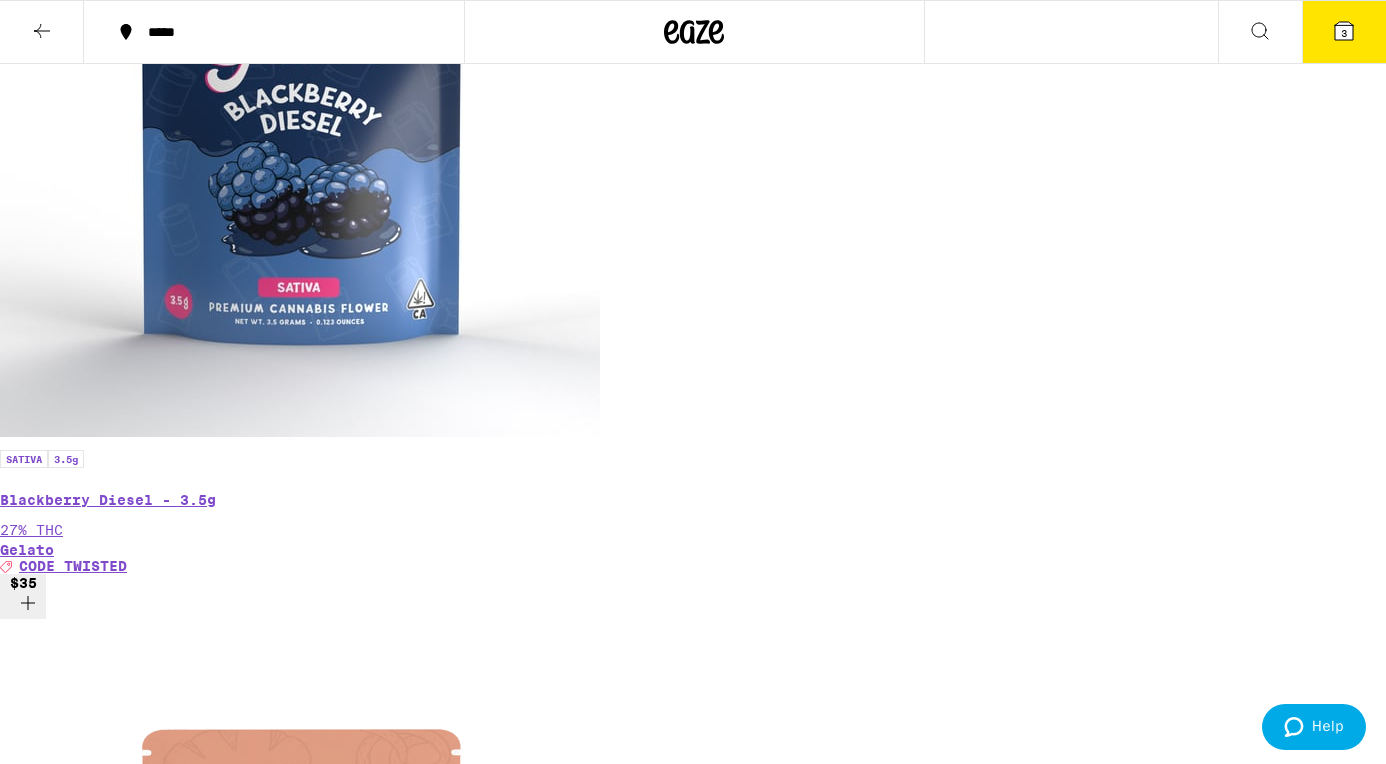 click 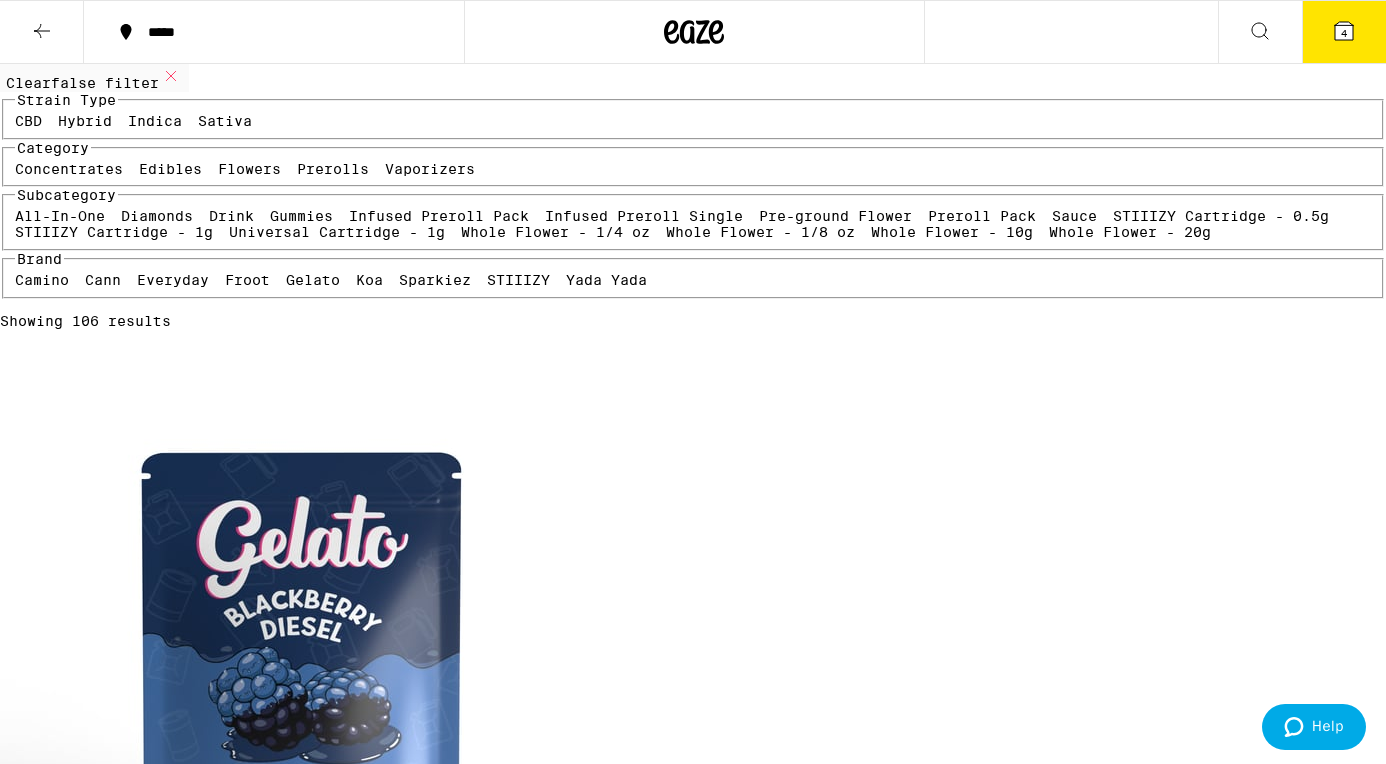 scroll, scrollTop: 0, scrollLeft: 0, axis: both 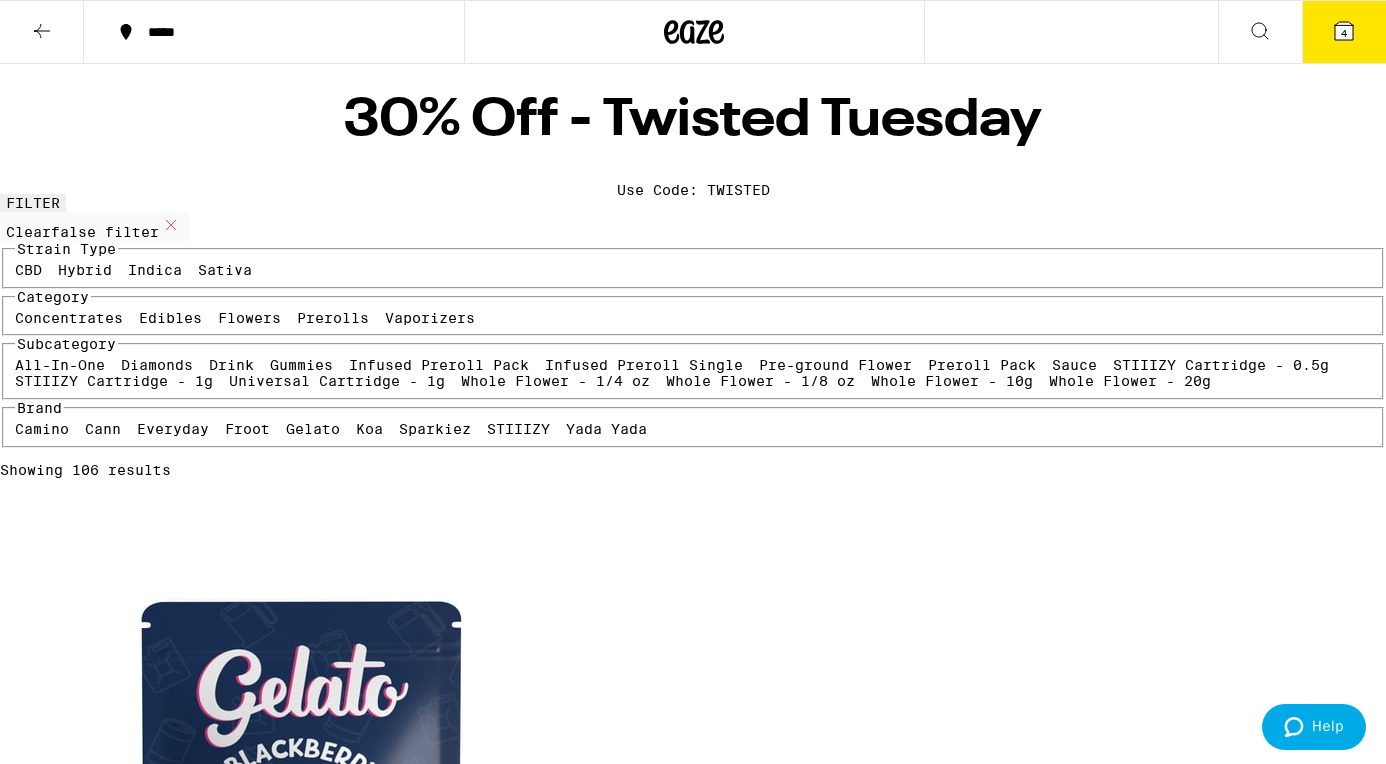 click on "4" at bounding box center (1344, 32) 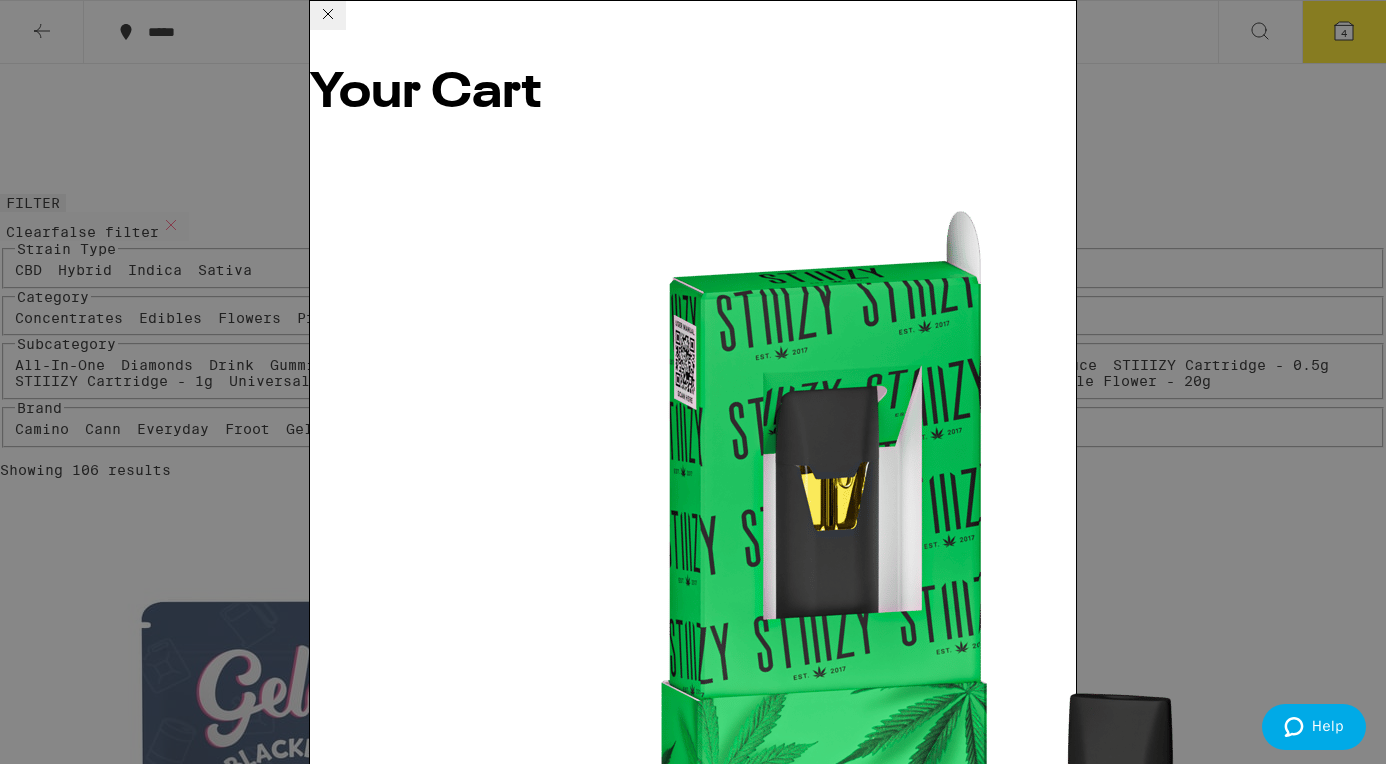 click 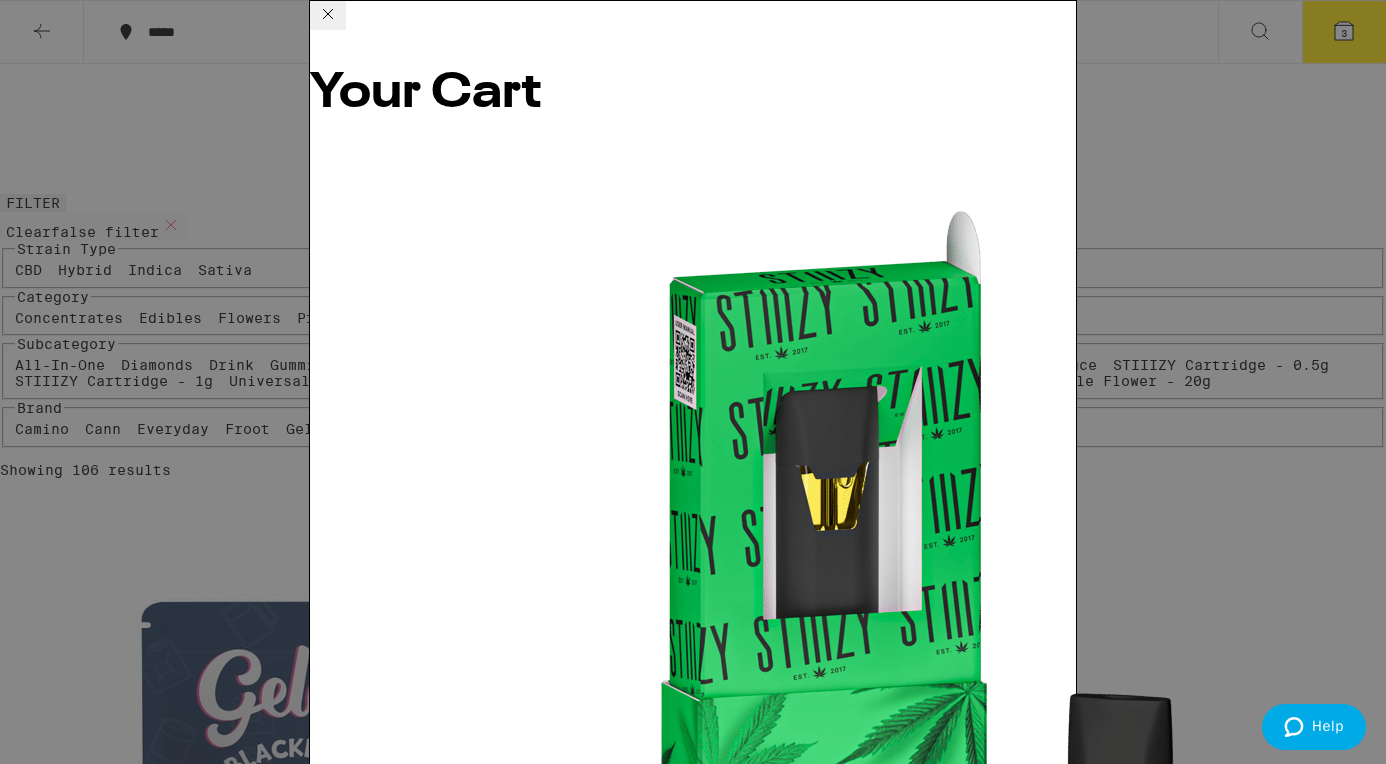 click 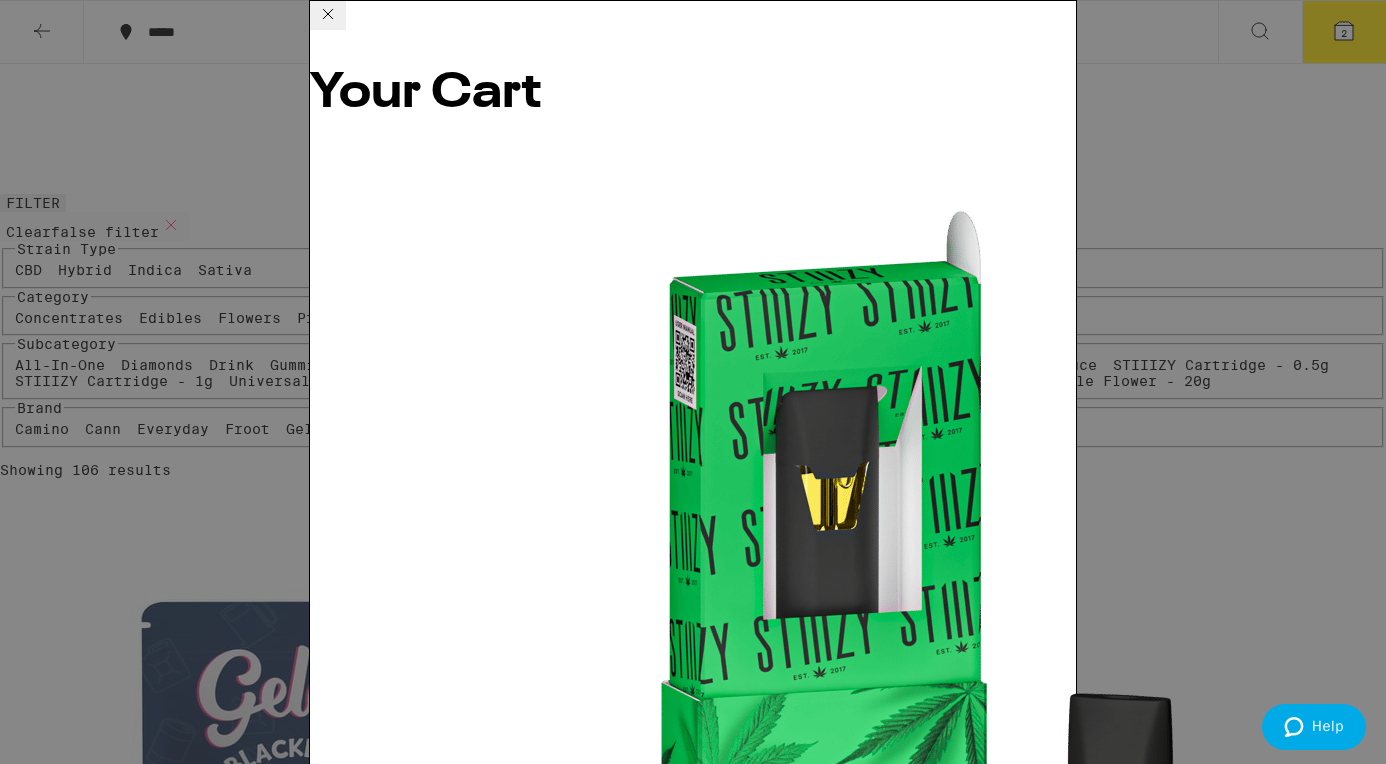 click 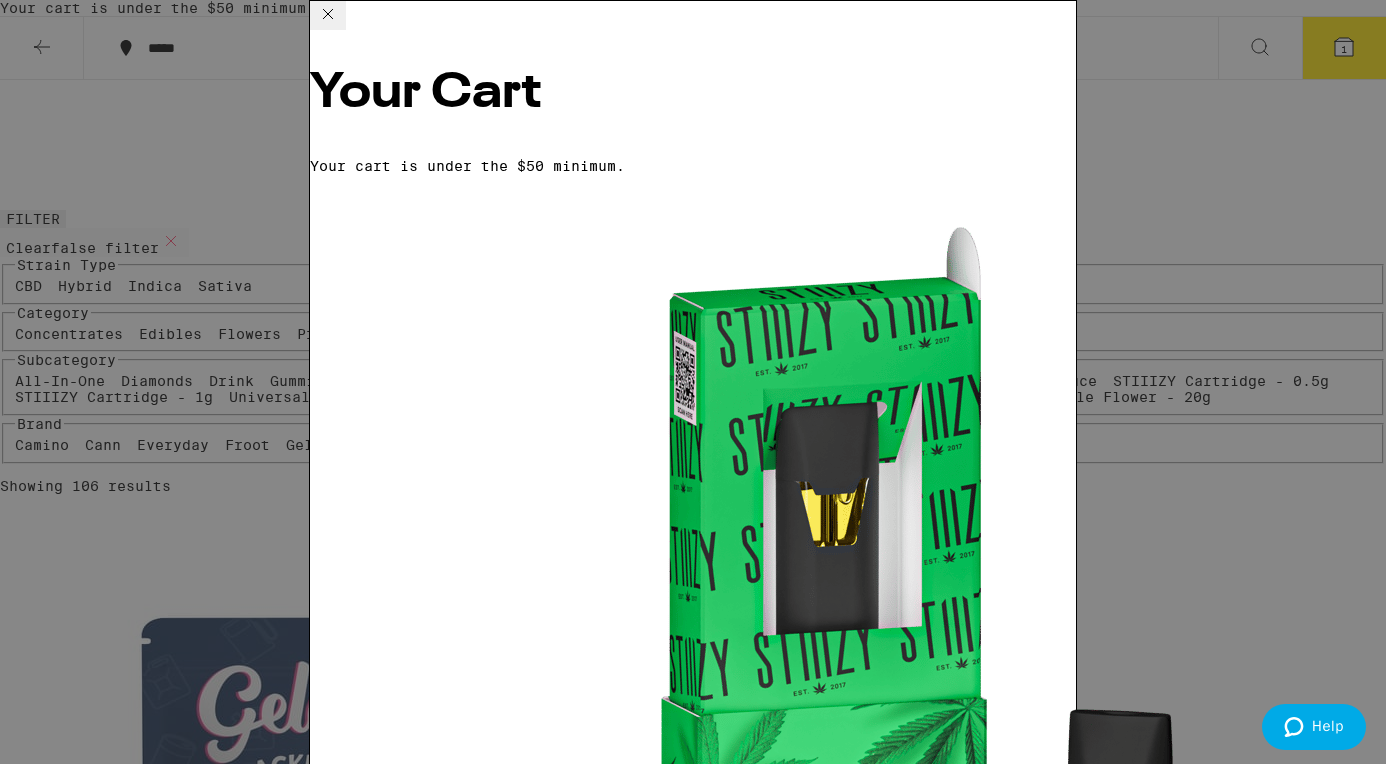scroll, scrollTop: 79, scrollLeft: 0, axis: vertical 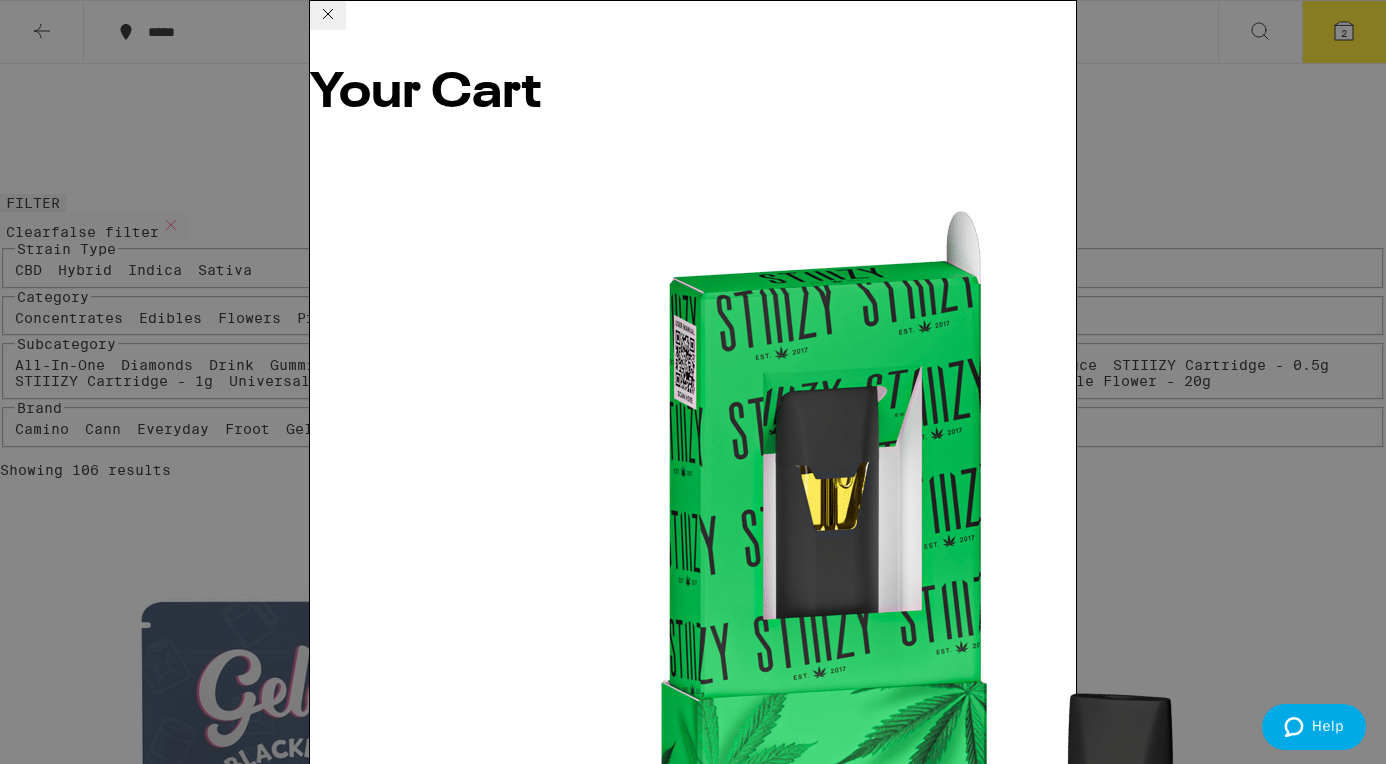 click 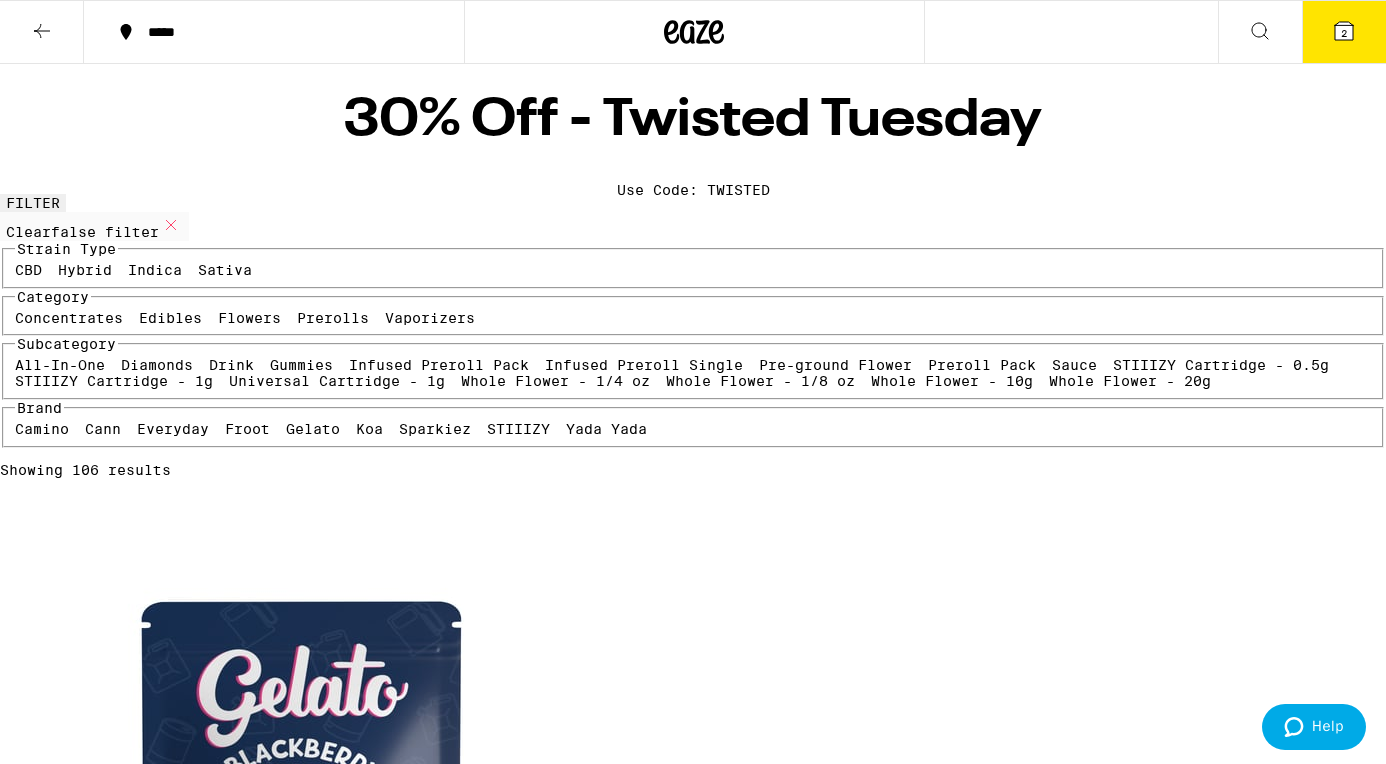 click on "2" at bounding box center (1344, 33) 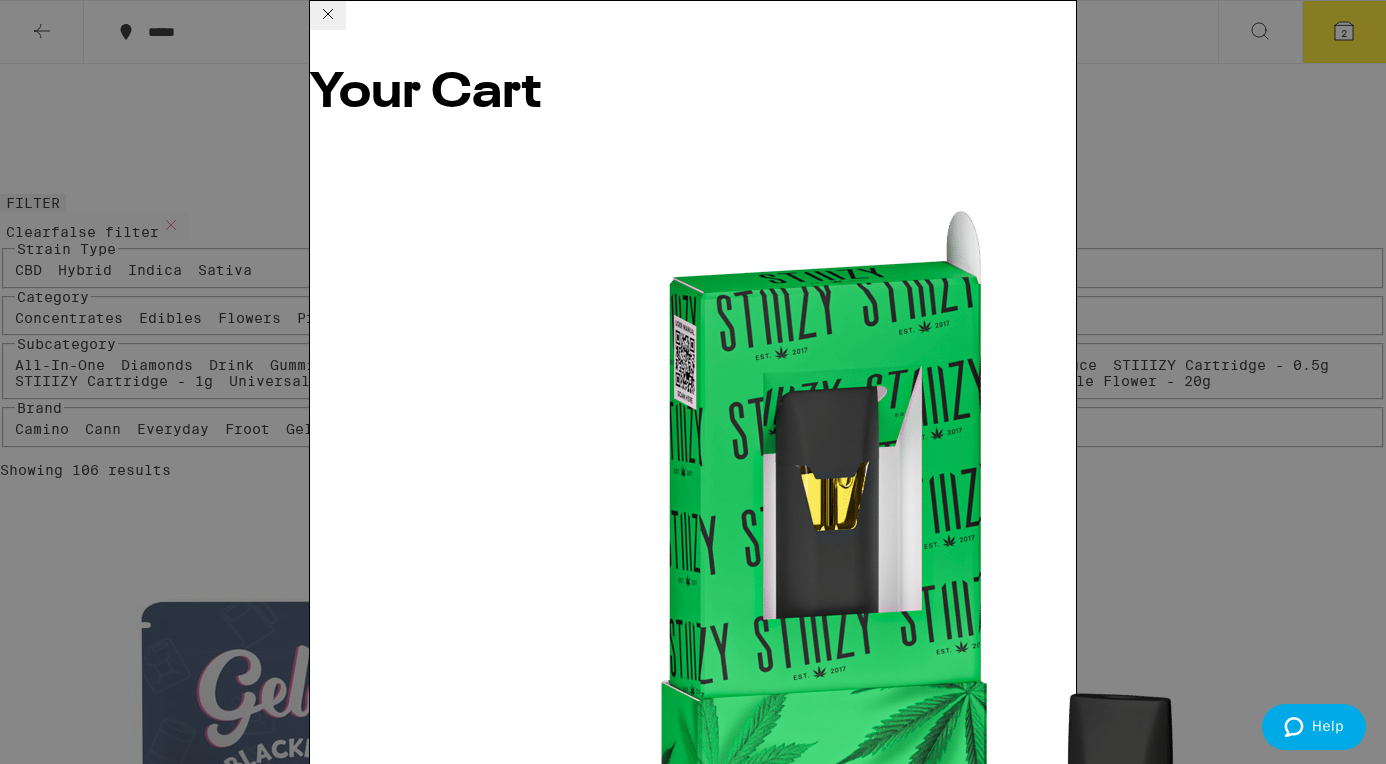 scroll, scrollTop: 158, scrollLeft: 0, axis: vertical 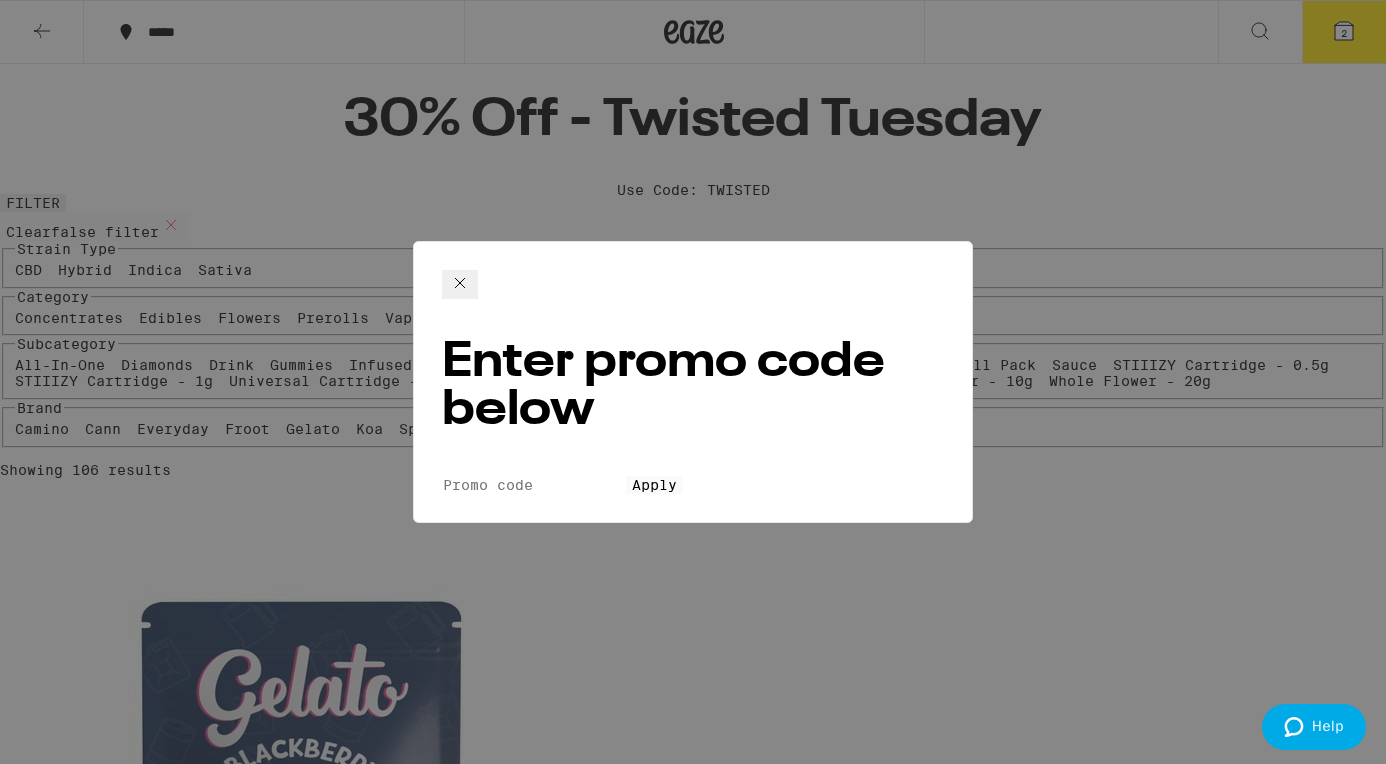 click on "Promo Code" at bounding box center (534, 485) 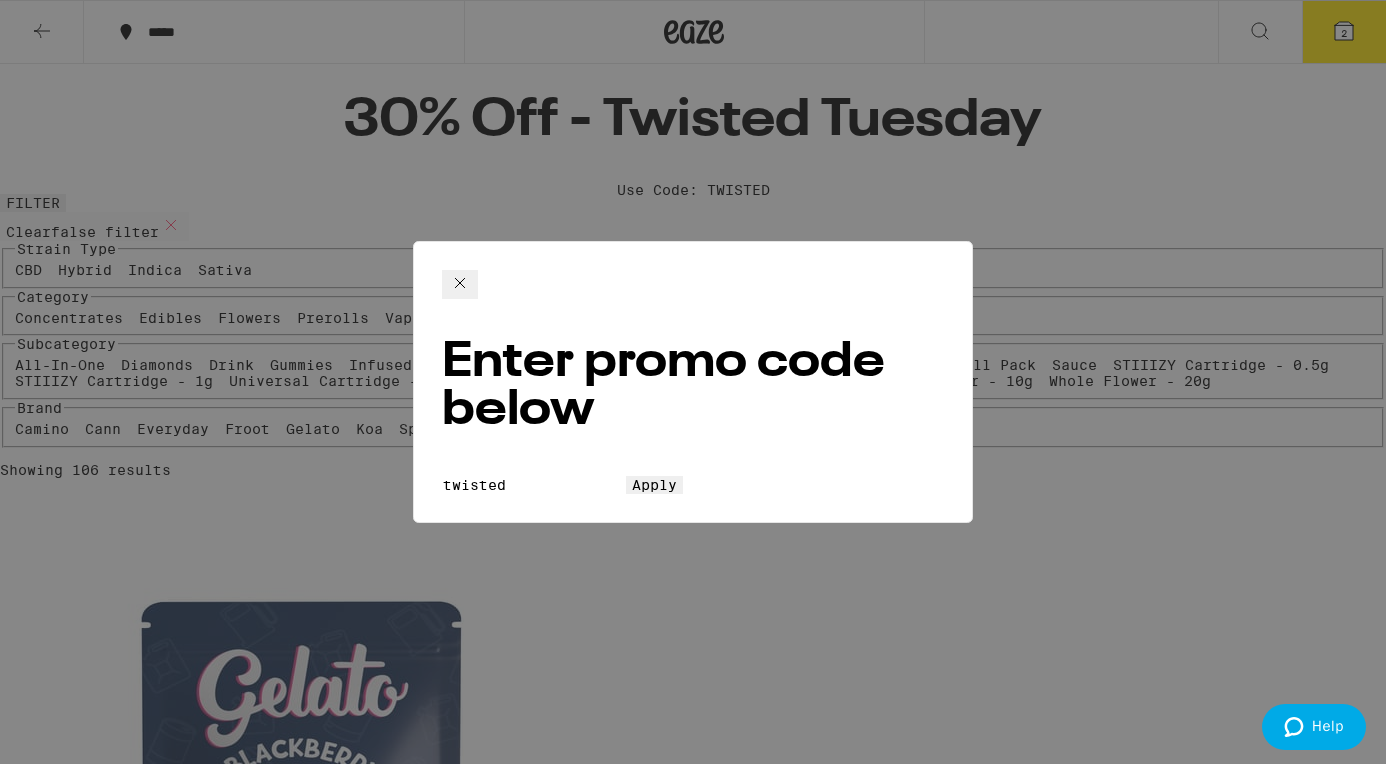 type on "twisted" 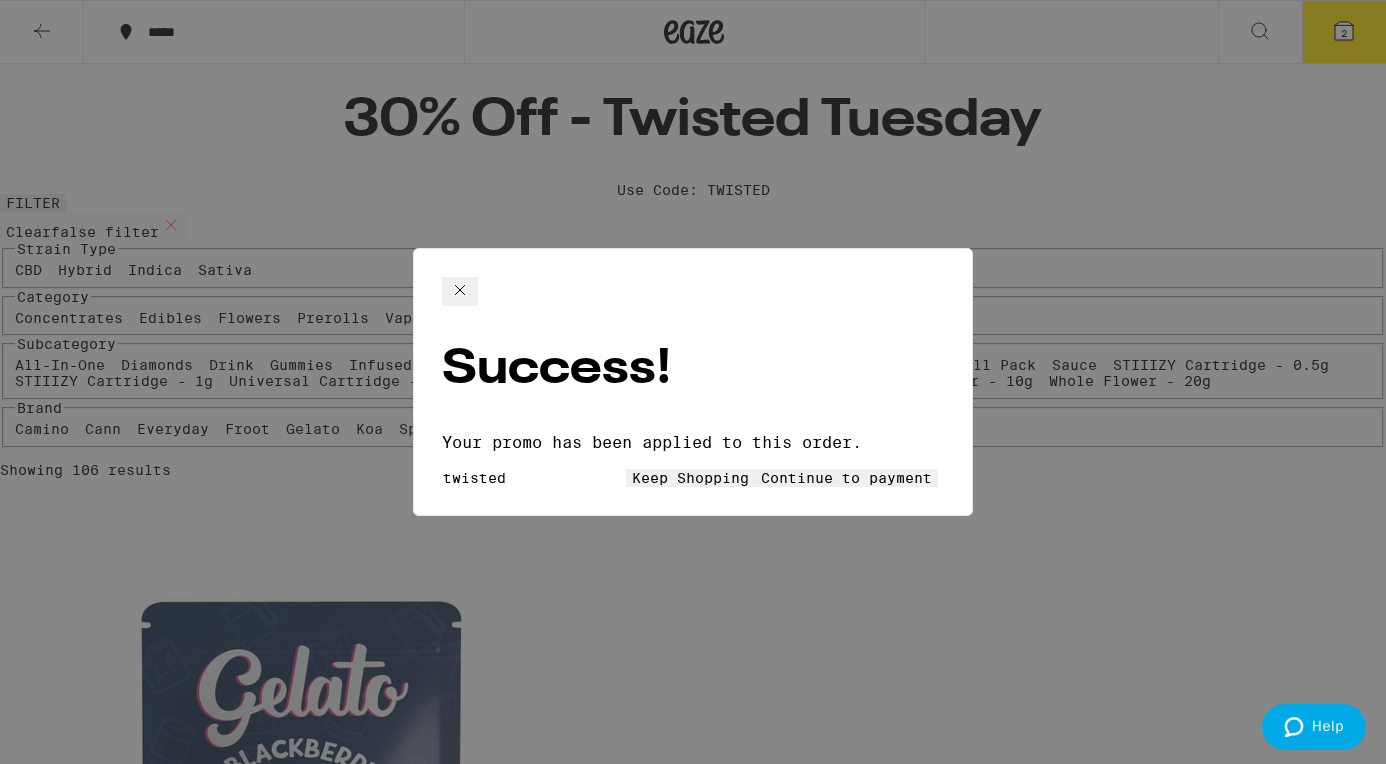click 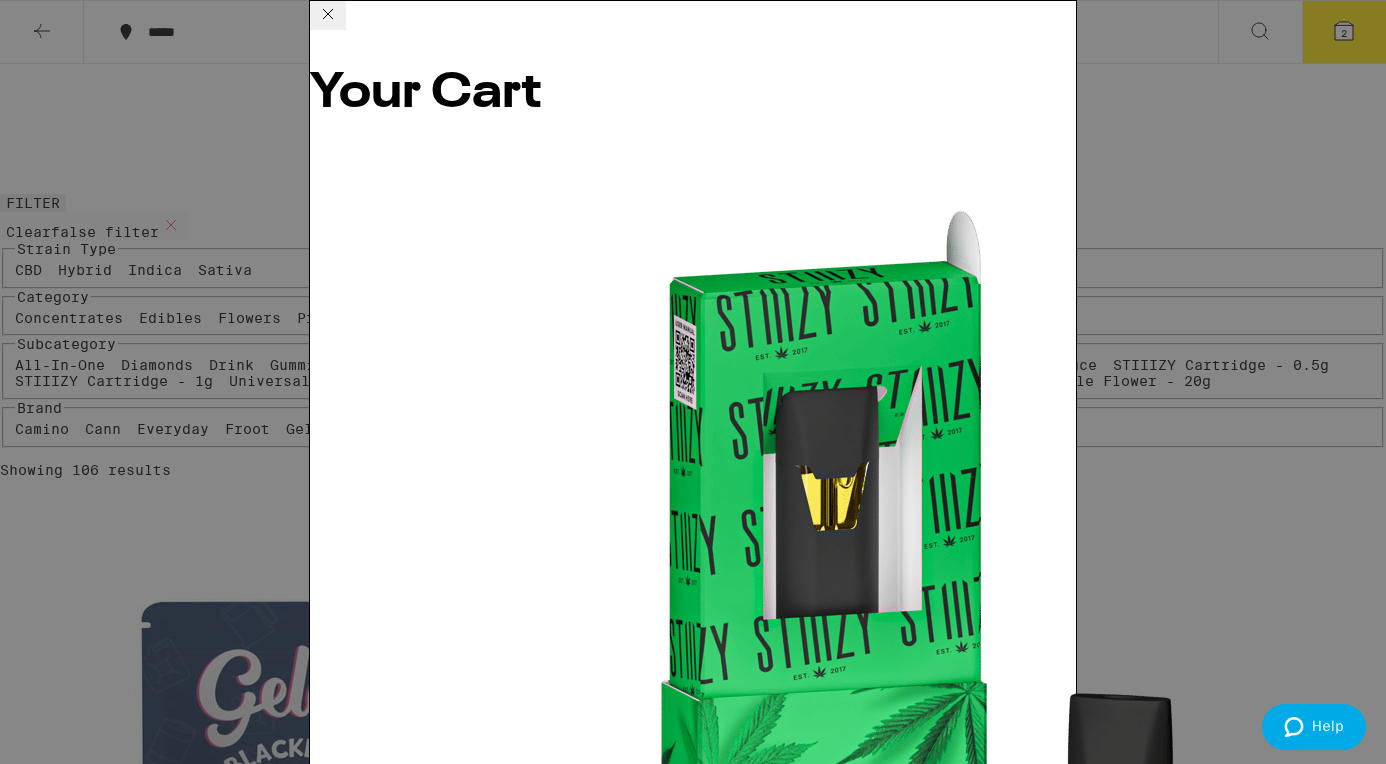 click 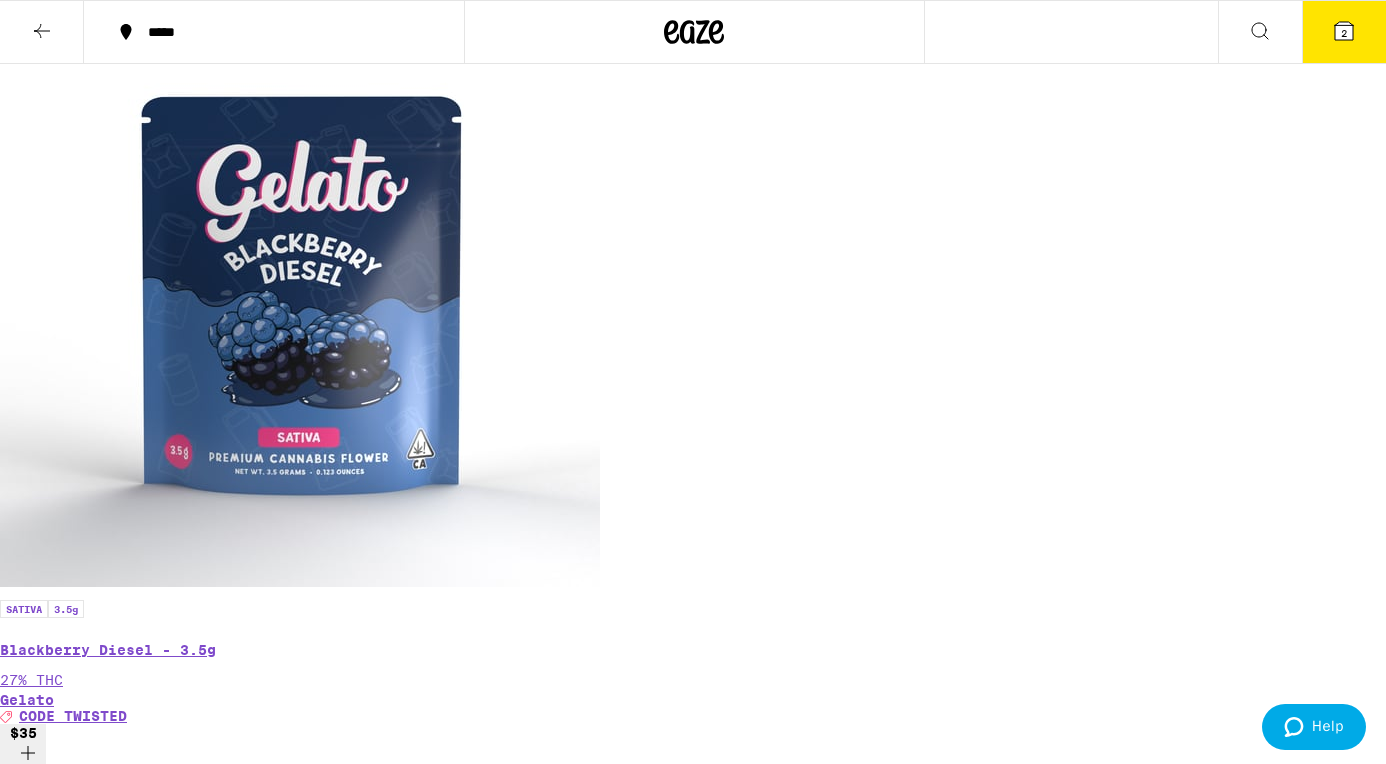 scroll, scrollTop: 462, scrollLeft: 0, axis: vertical 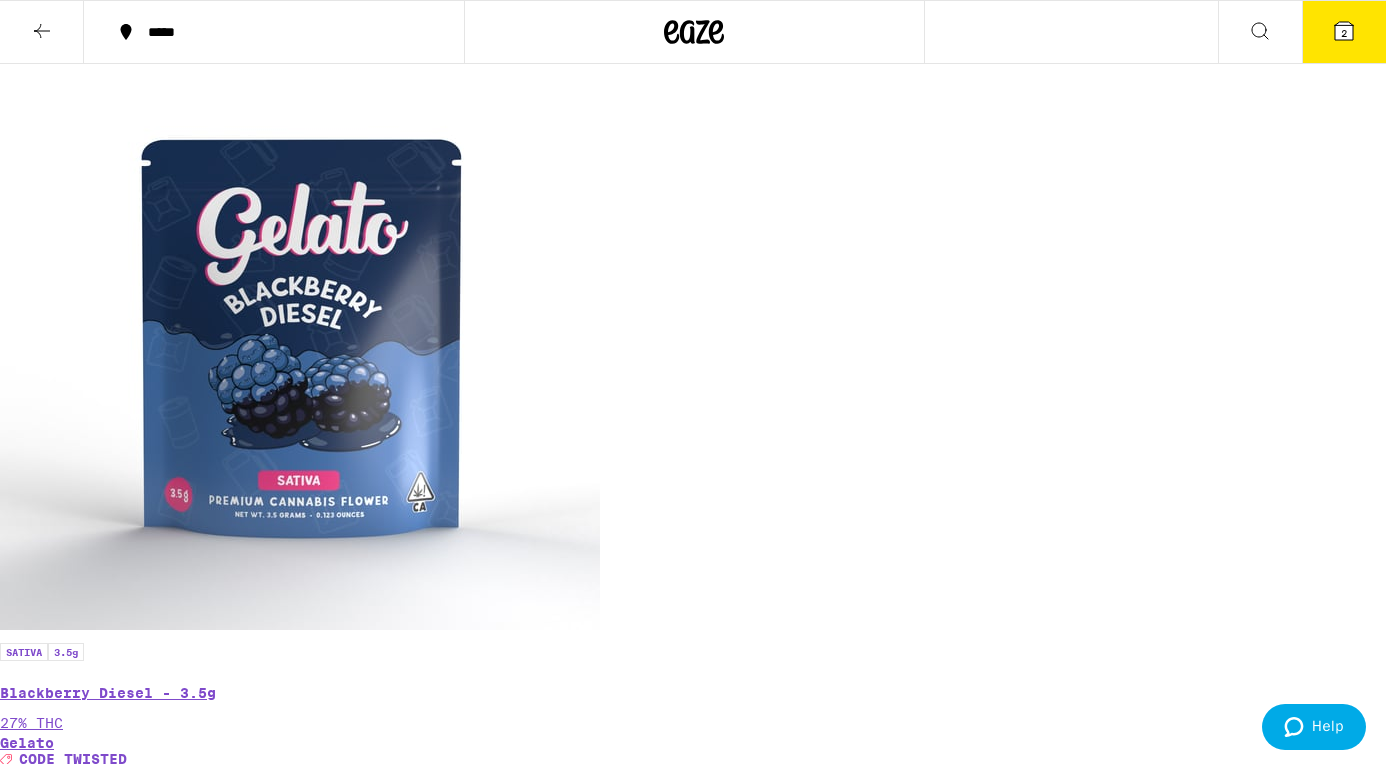 click 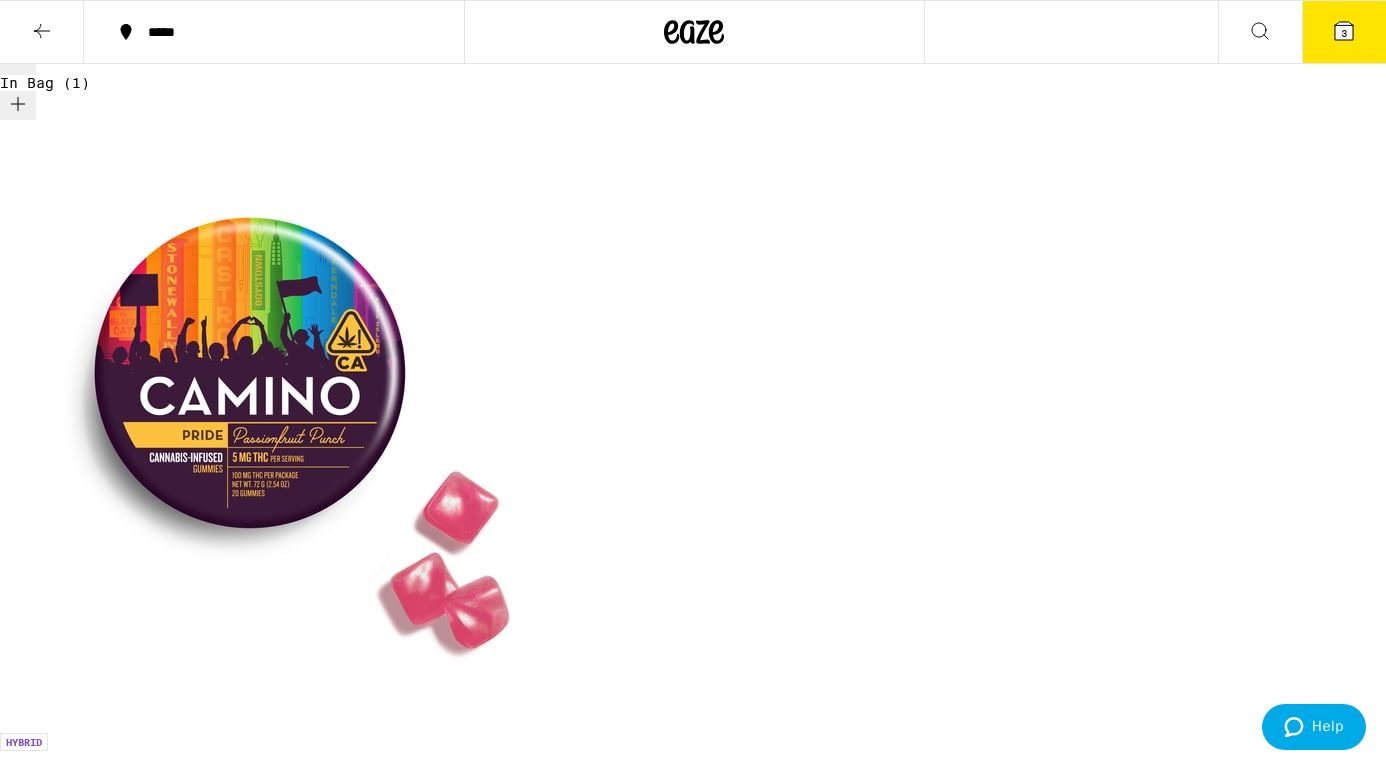 scroll, scrollTop: 6691, scrollLeft: 0, axis: vertical 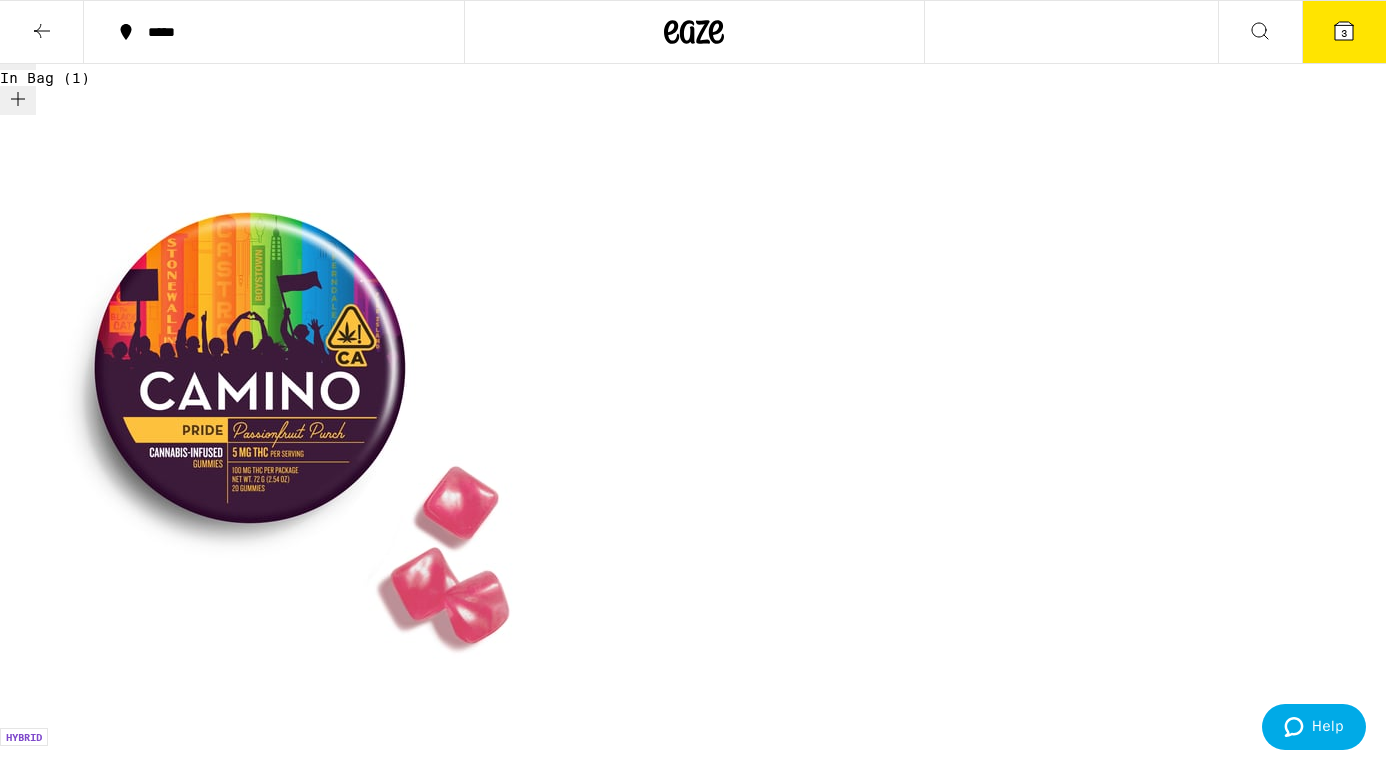click 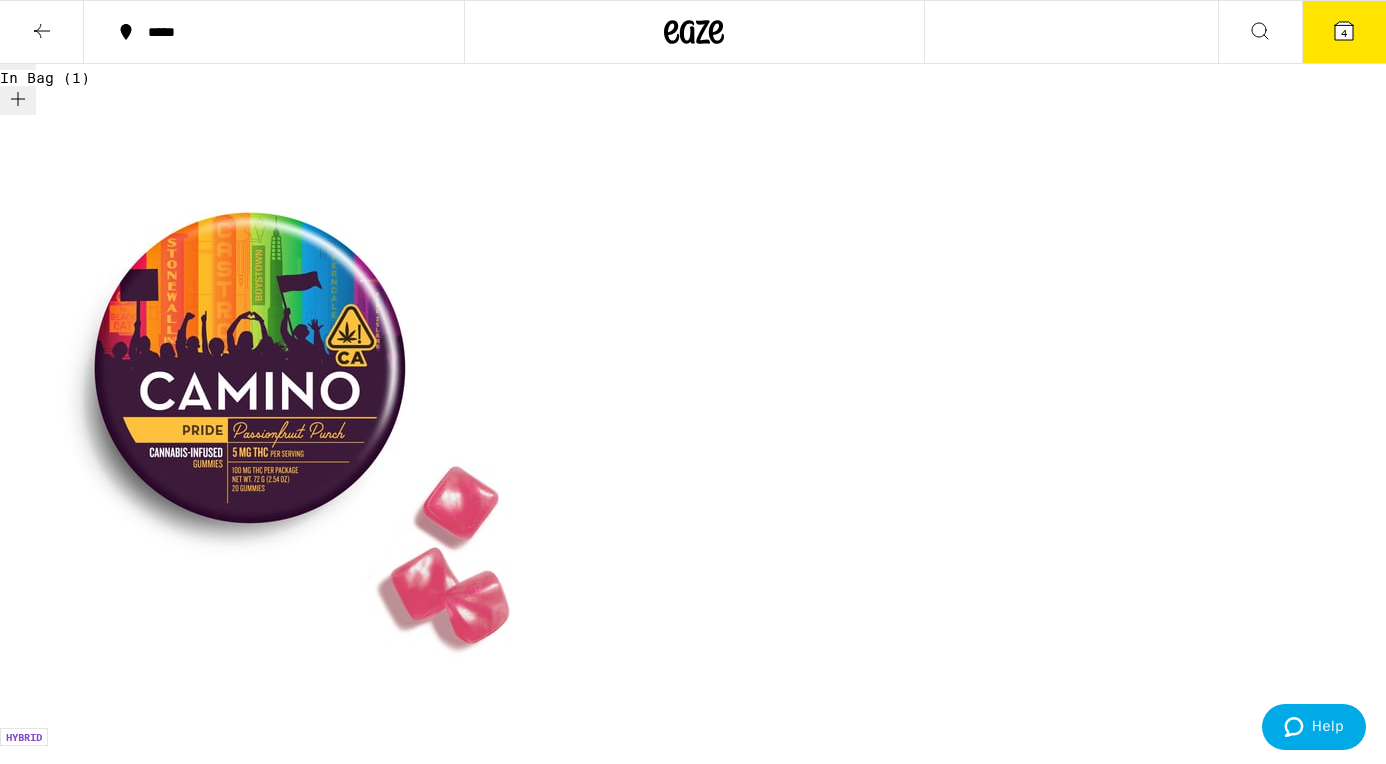 click on "4" at bounding box center (1344, 32) 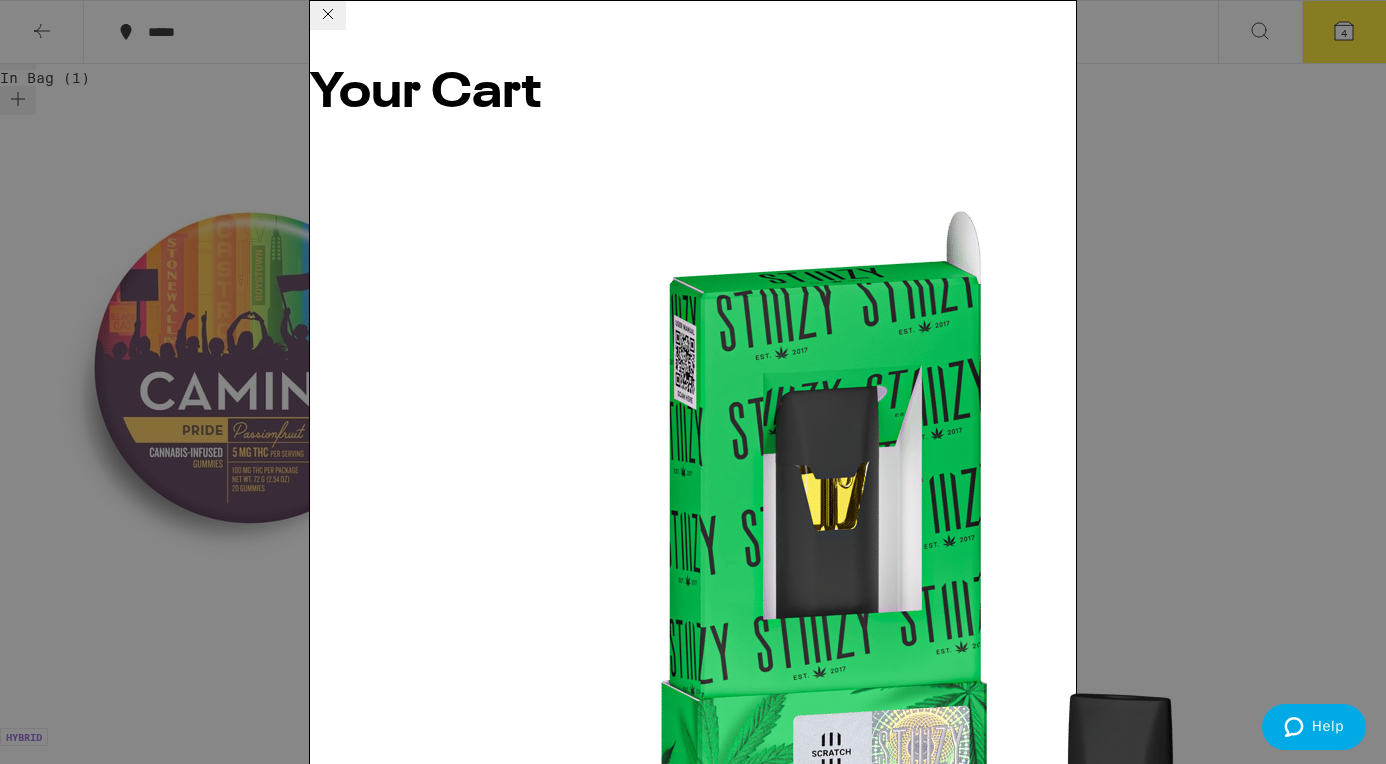 click 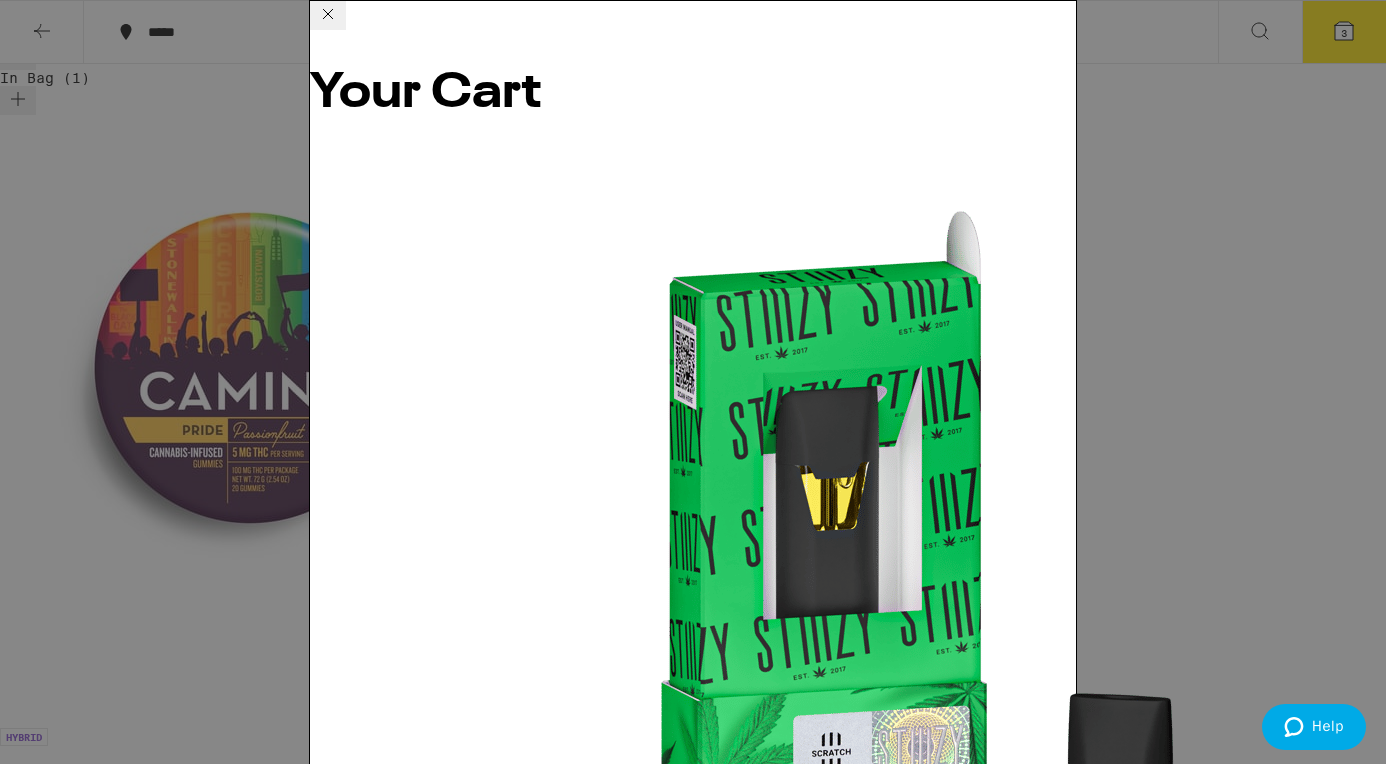 scroll, scrollTop: 240, scrollLeft: 0, axis: vertical 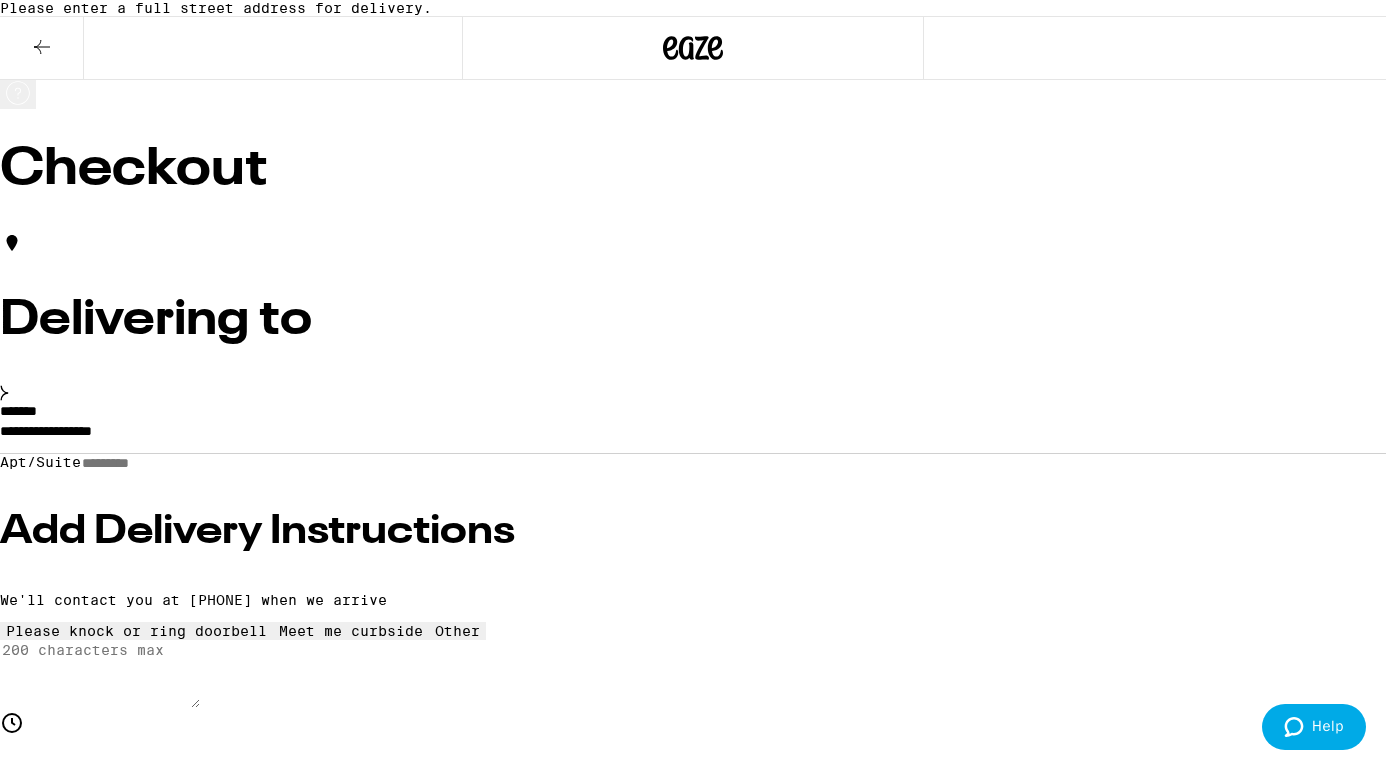 click on "**********" at bounding box center [693, 436] 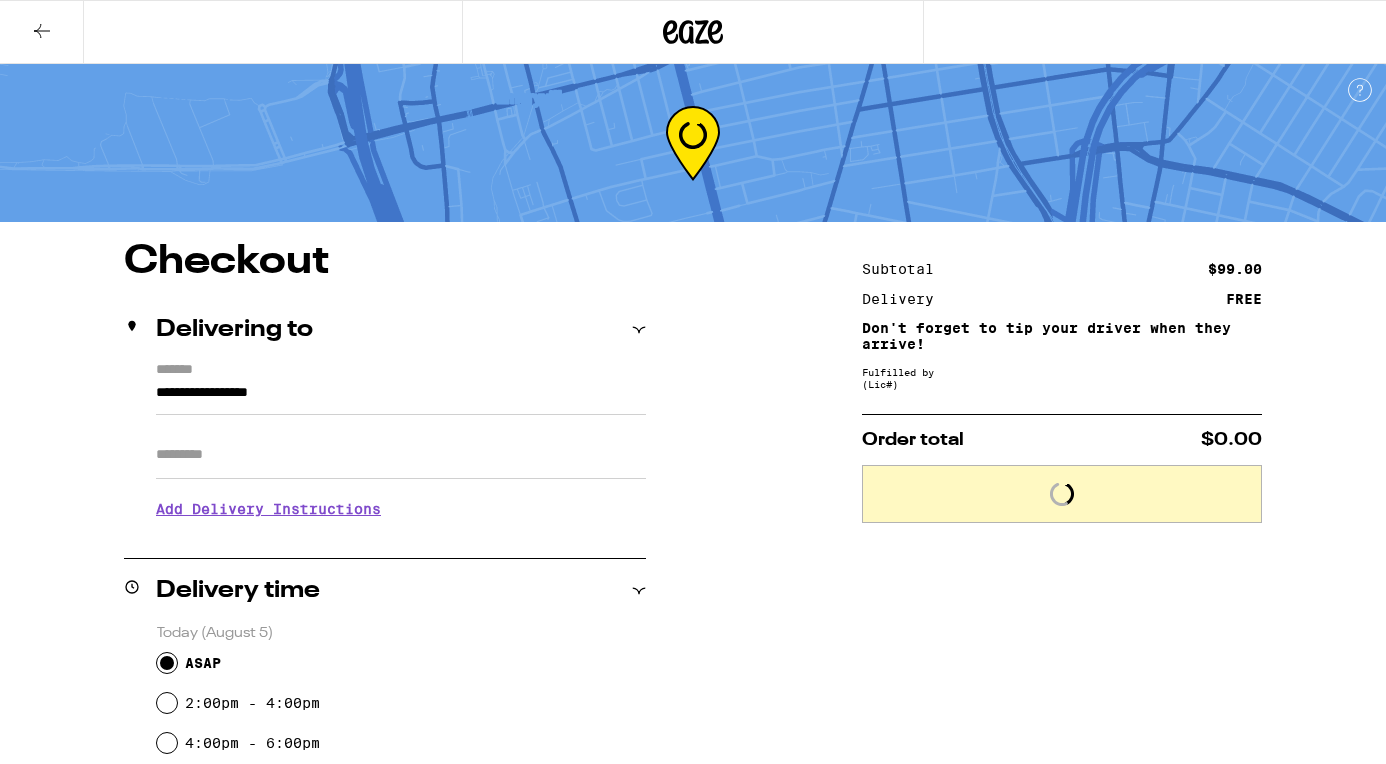scroll, scrollTop: 0, scrollLeft: 0, axis: both 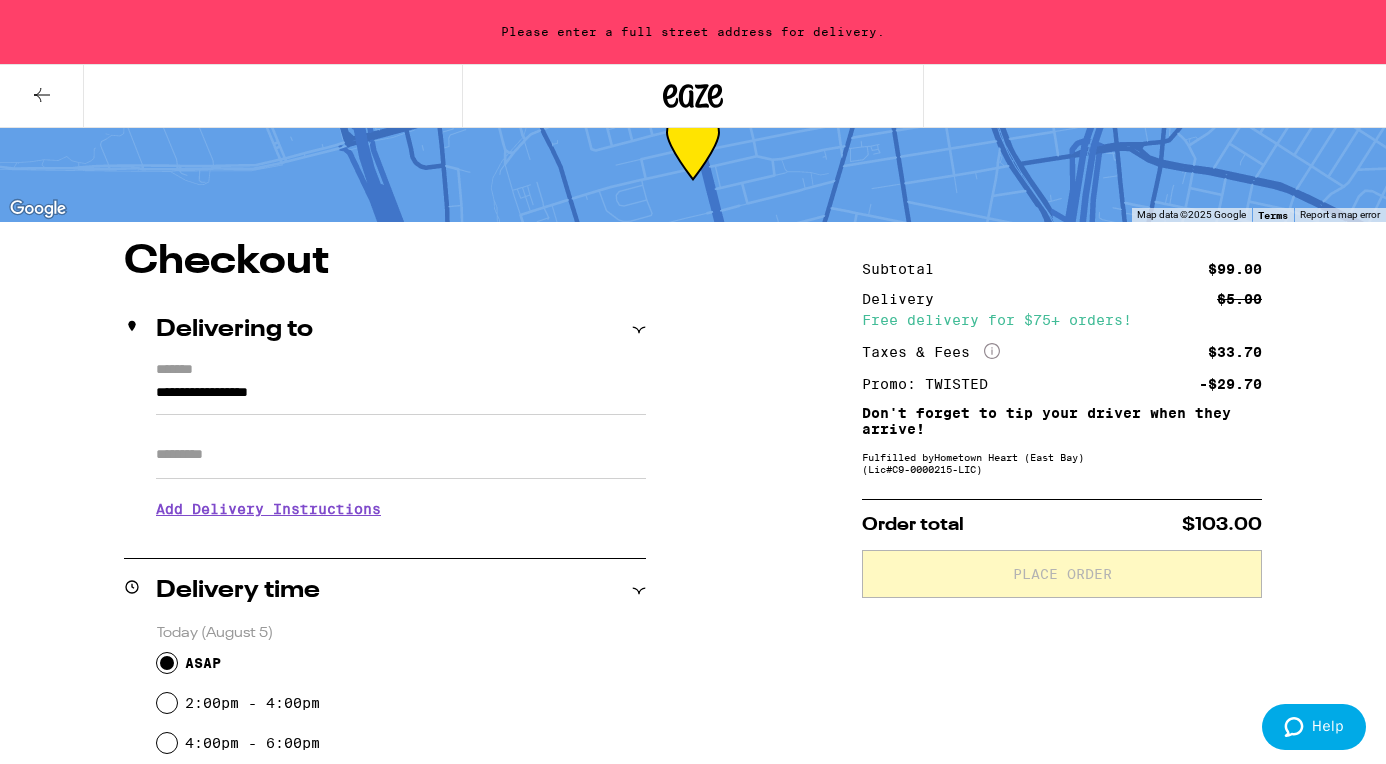 click on "**********" at bounding box center [401, 398] 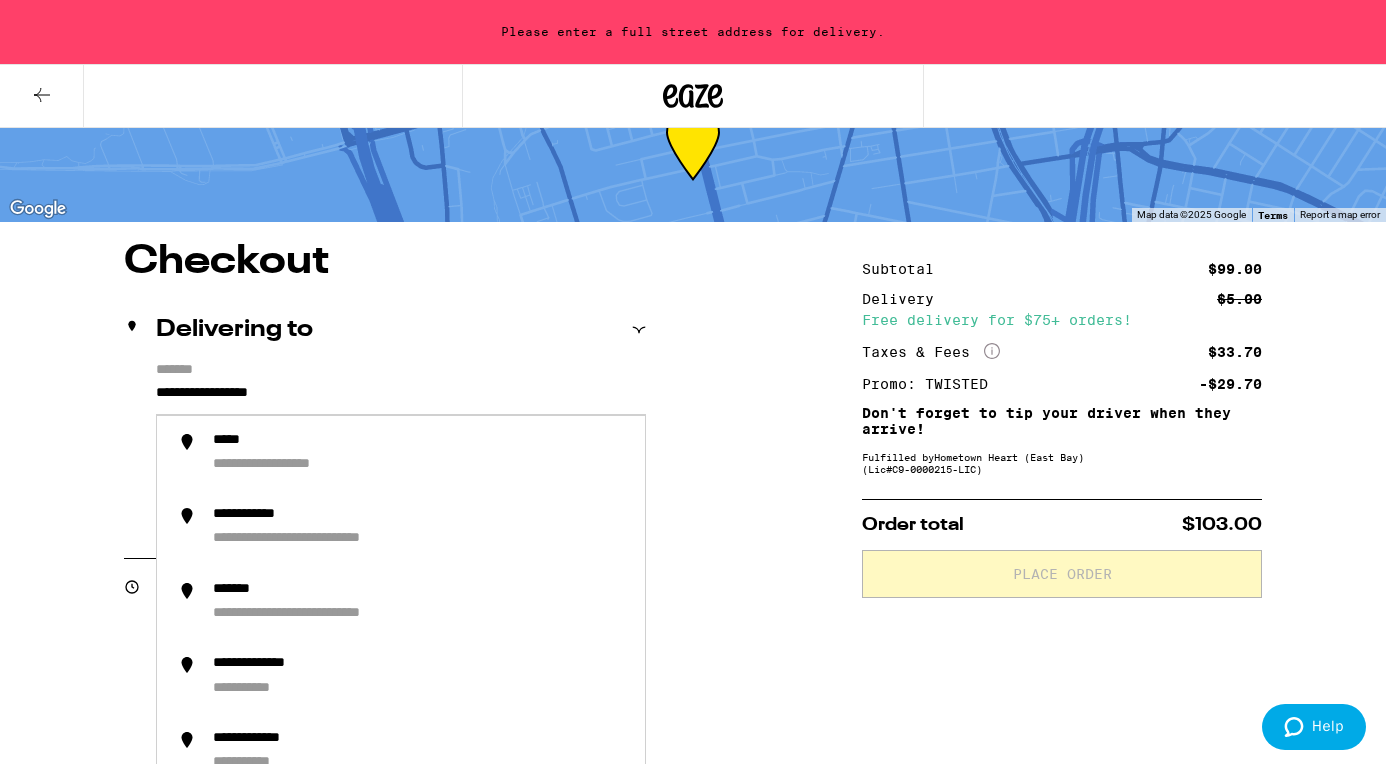 click on "**********" at bounding box center (401, 398) 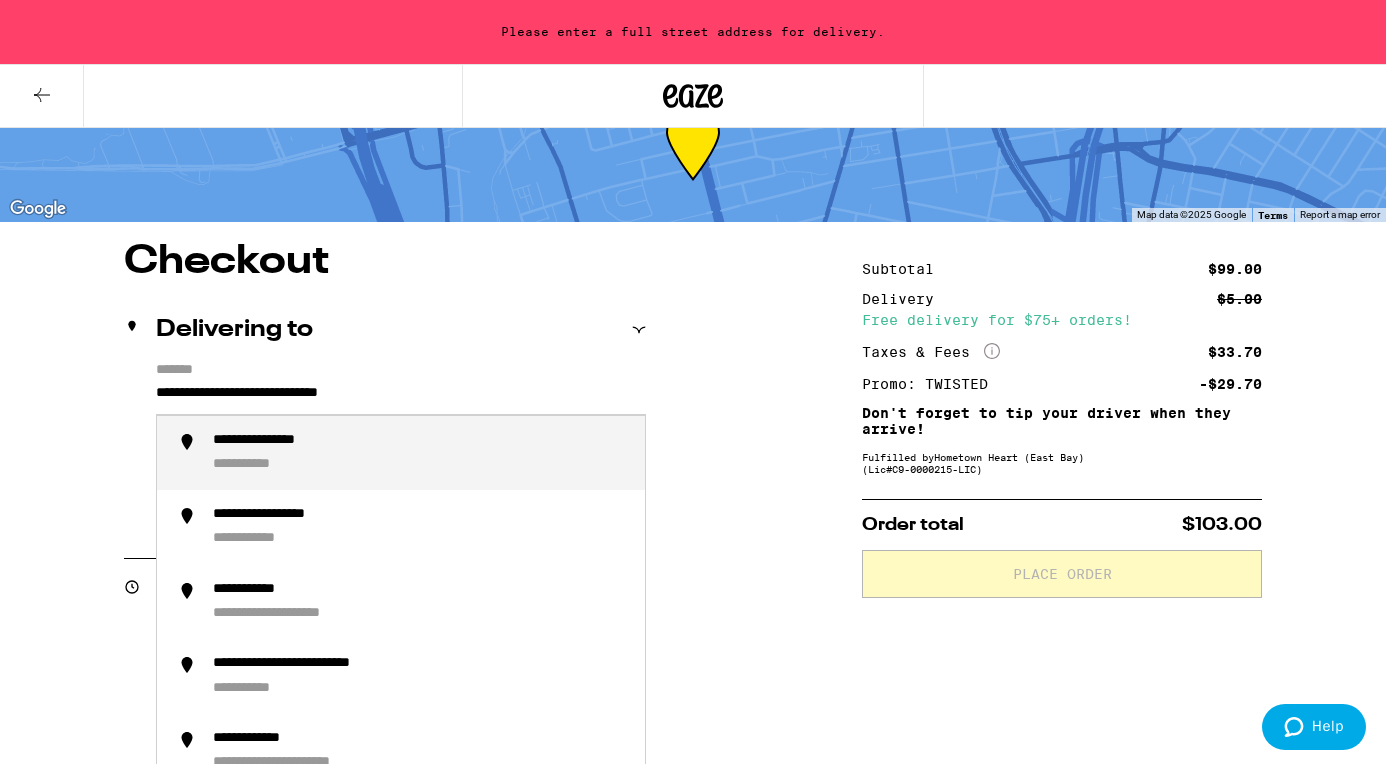 click on "**********" at bounding box center [285, 441] 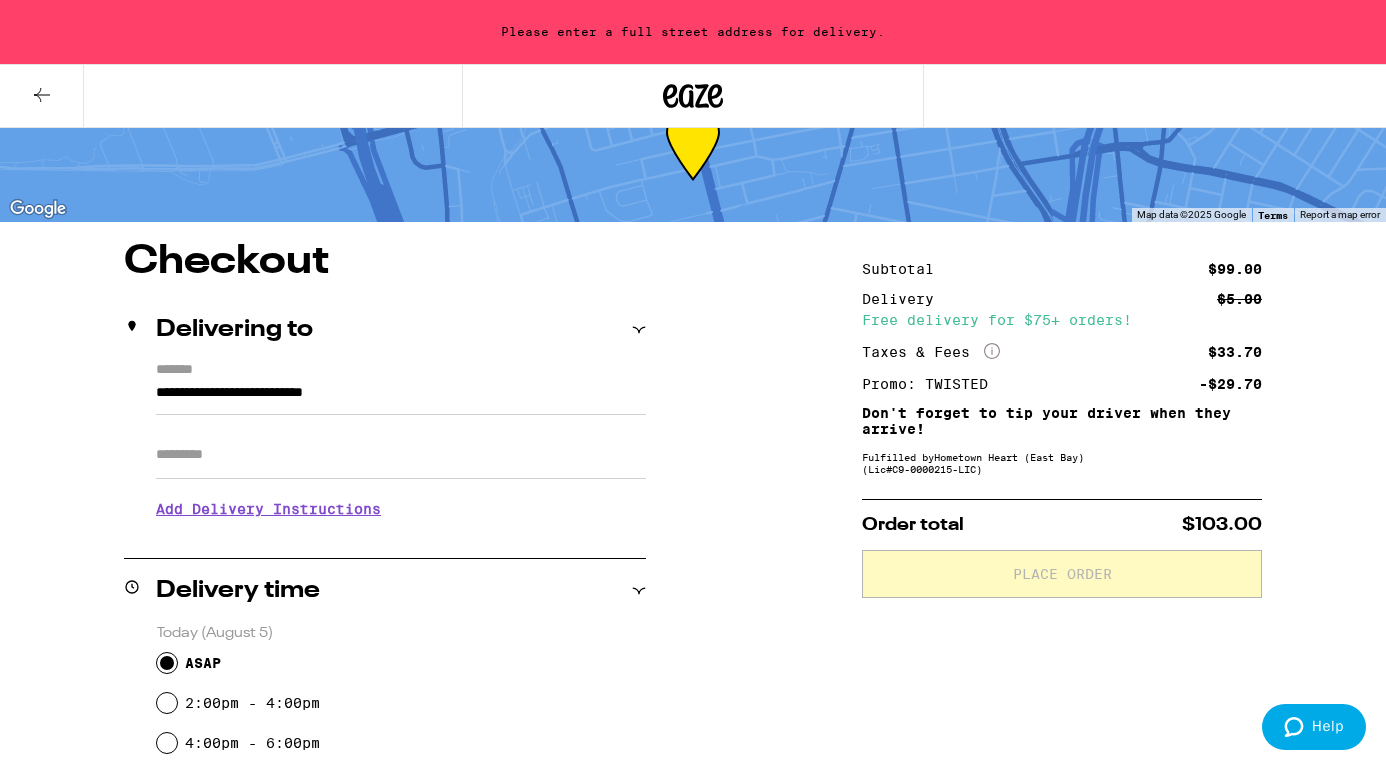 type on "**********" 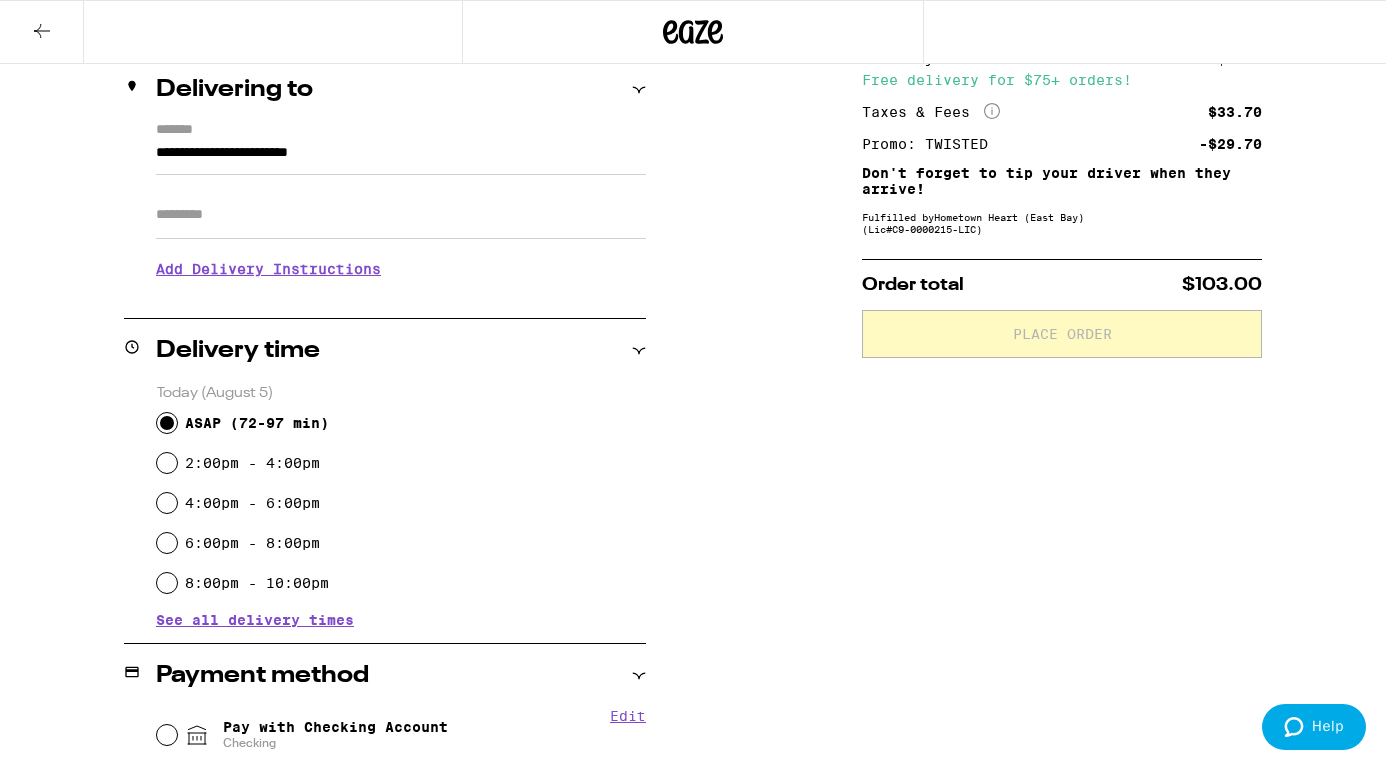 scroll, scrollTop: 347, scrollLeft: 0, axis: vertical 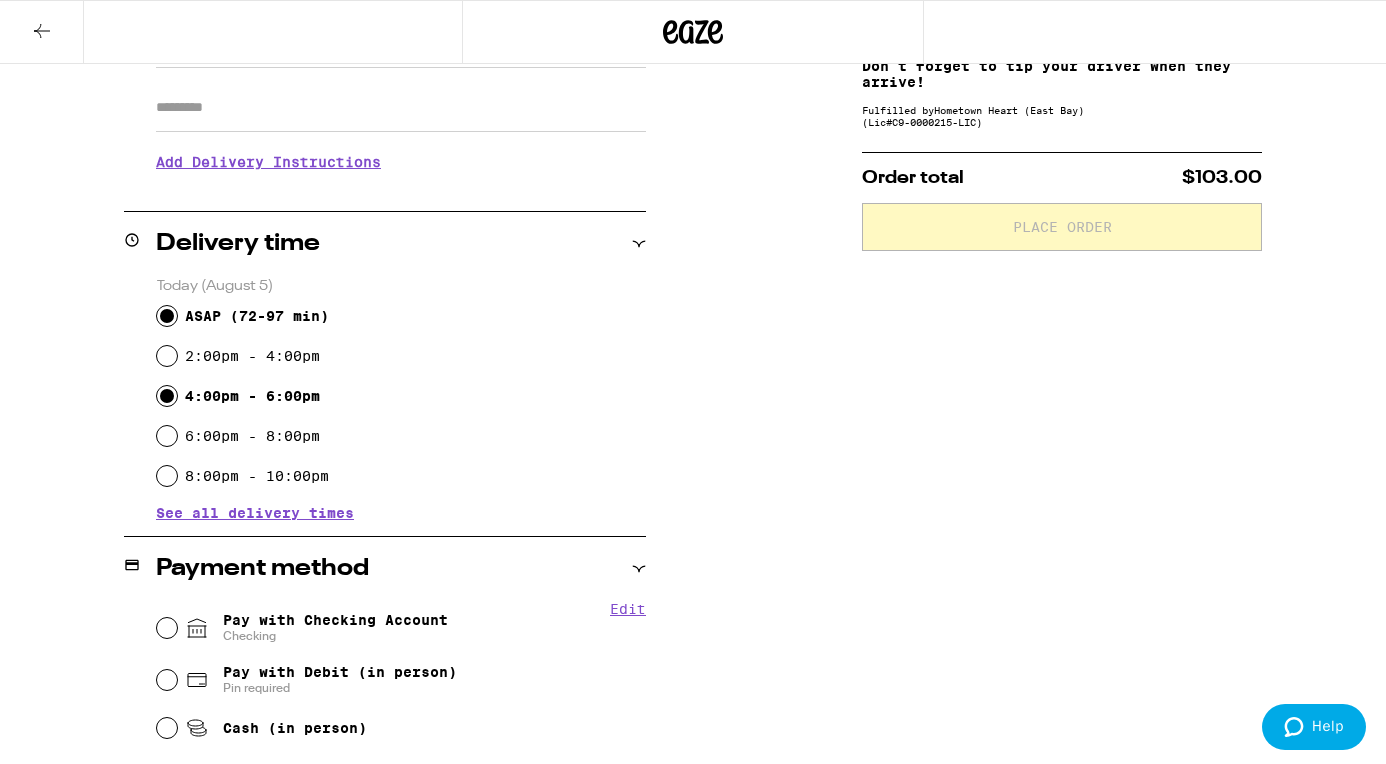 click on "4:00pm - 6:00pm" at bounding box center (167, 396) 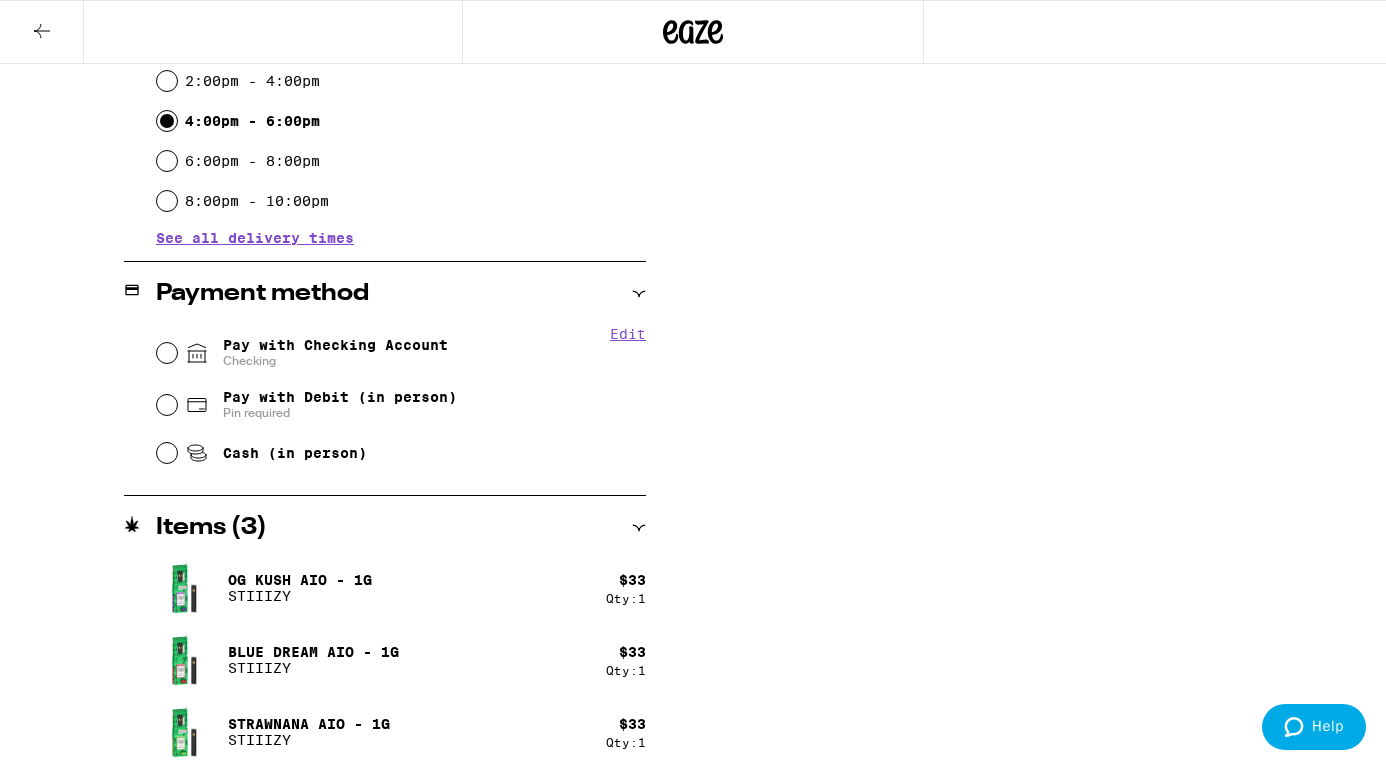 scroll, scrollTop: 635, scrollLeft: 0, axis: vertical 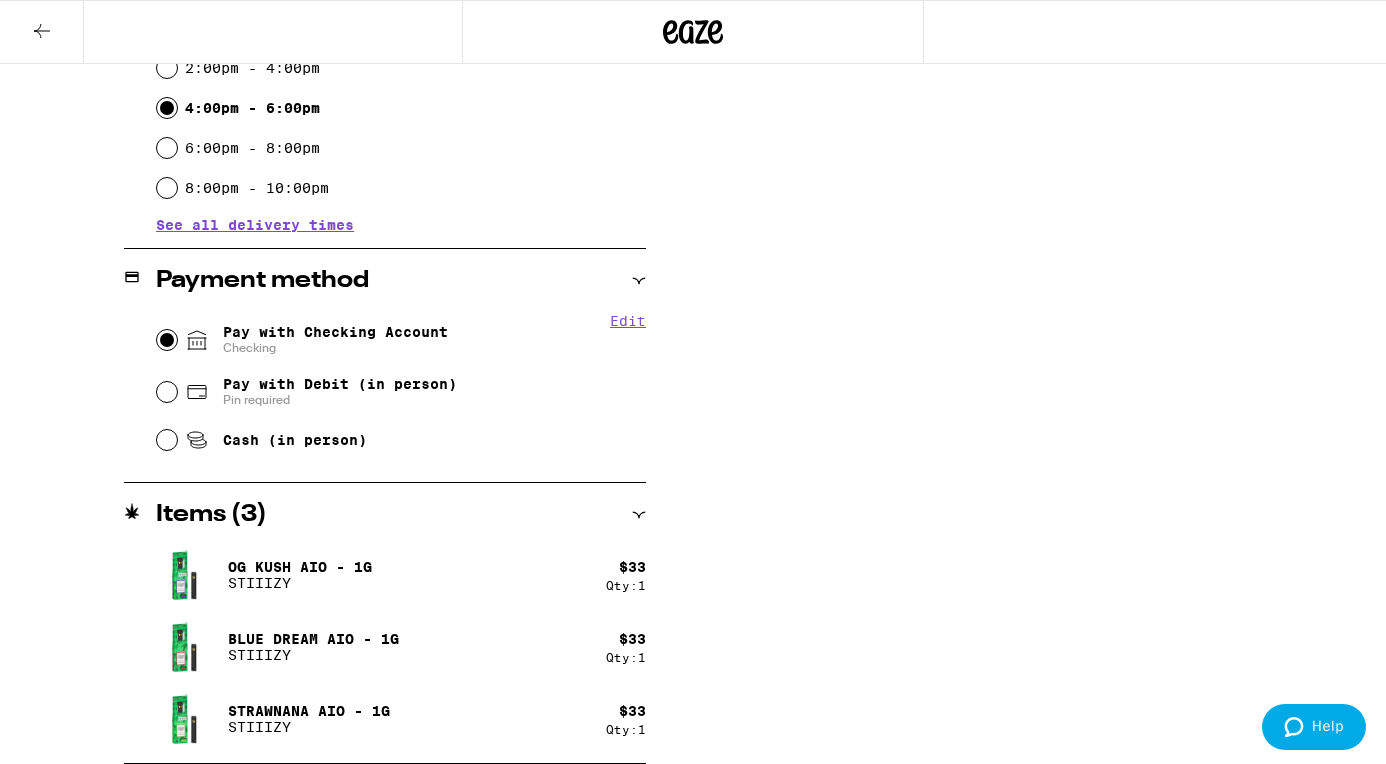 click on "Pay with Checking Account Checking" at bounding box center (167, 340) 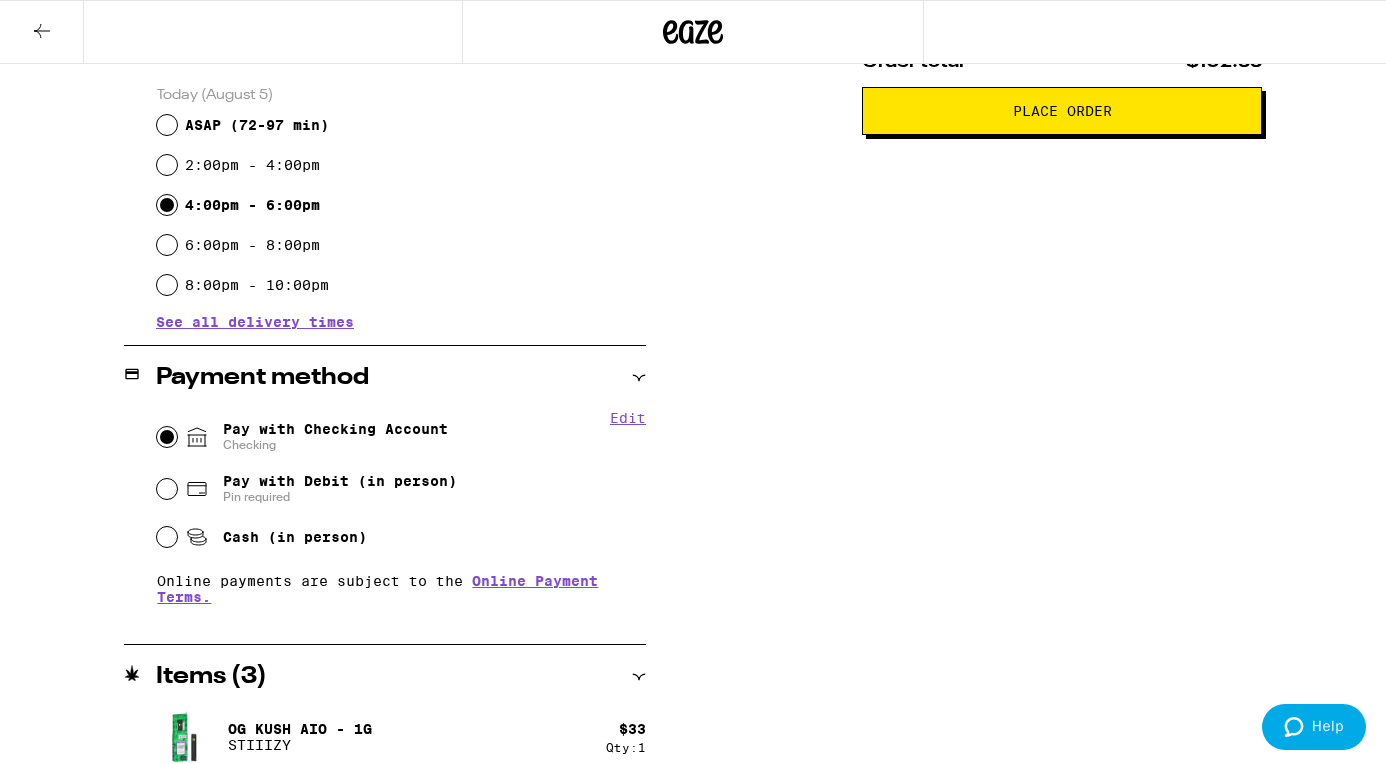 scroll, scrollTop: 685, scrollLeft: 0, axis: vertical 